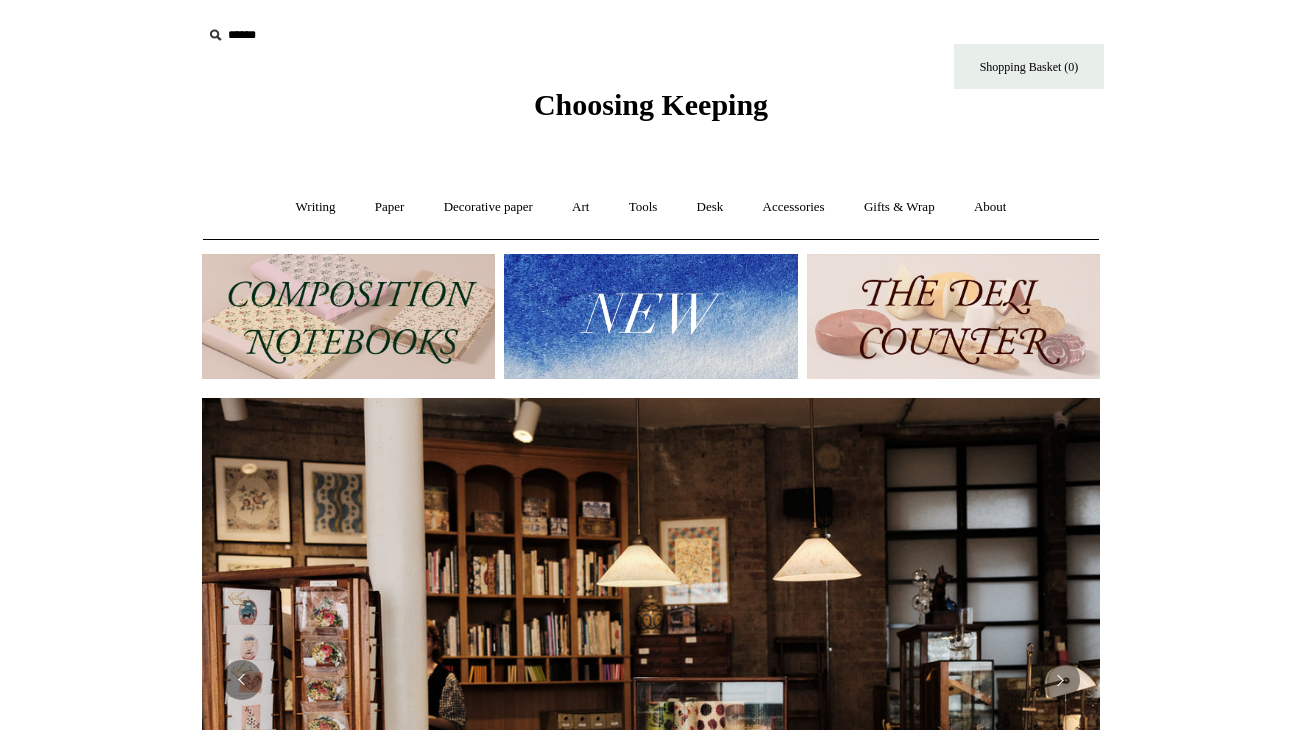 scroll, scrollTop: 0, scrollLeft: 0, axis: both 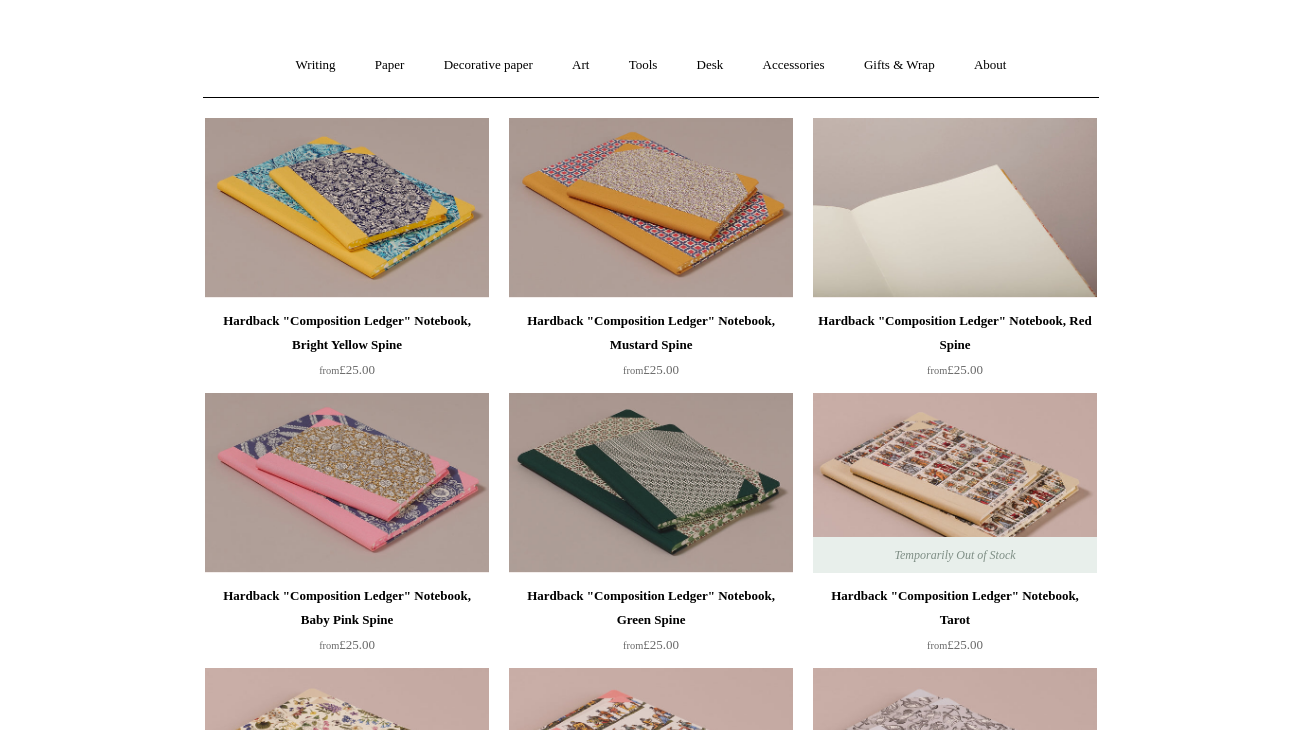 click at bounding box center (955, 208) 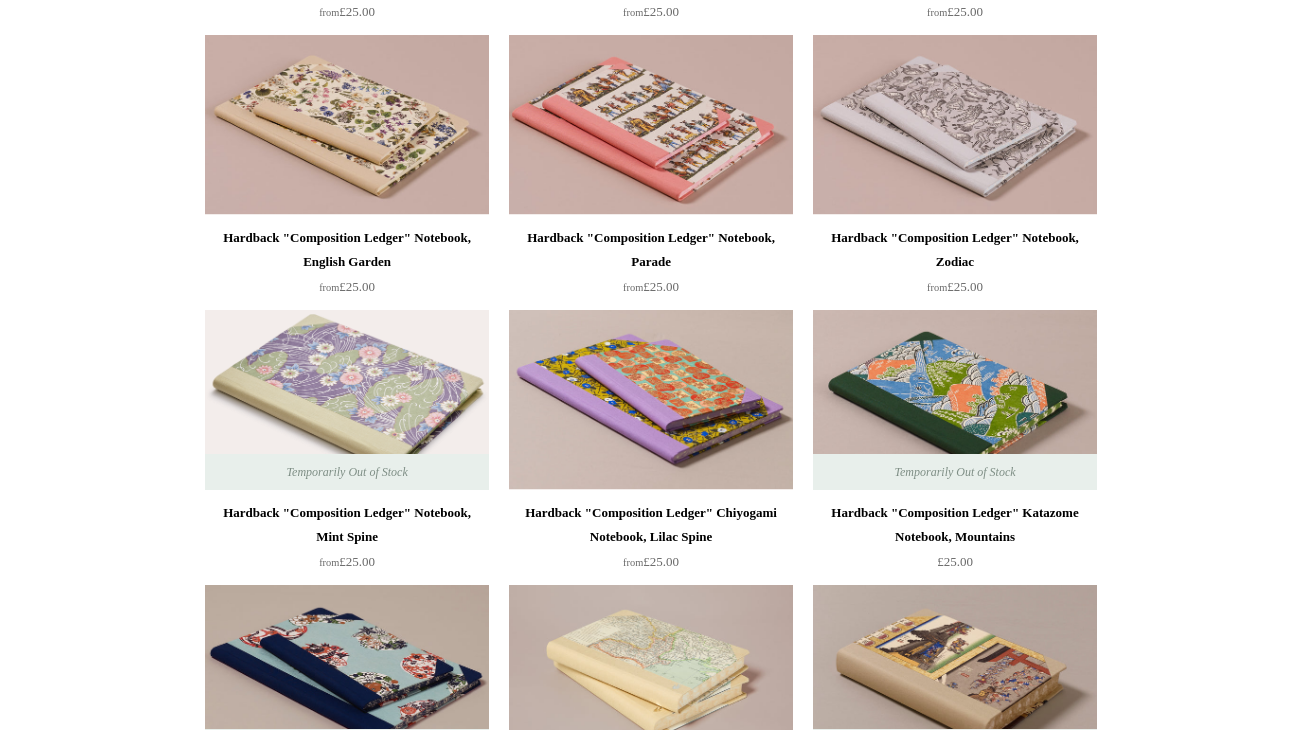 scroll, scrollTop: 774, scrollLeft: 0, axis: vertical 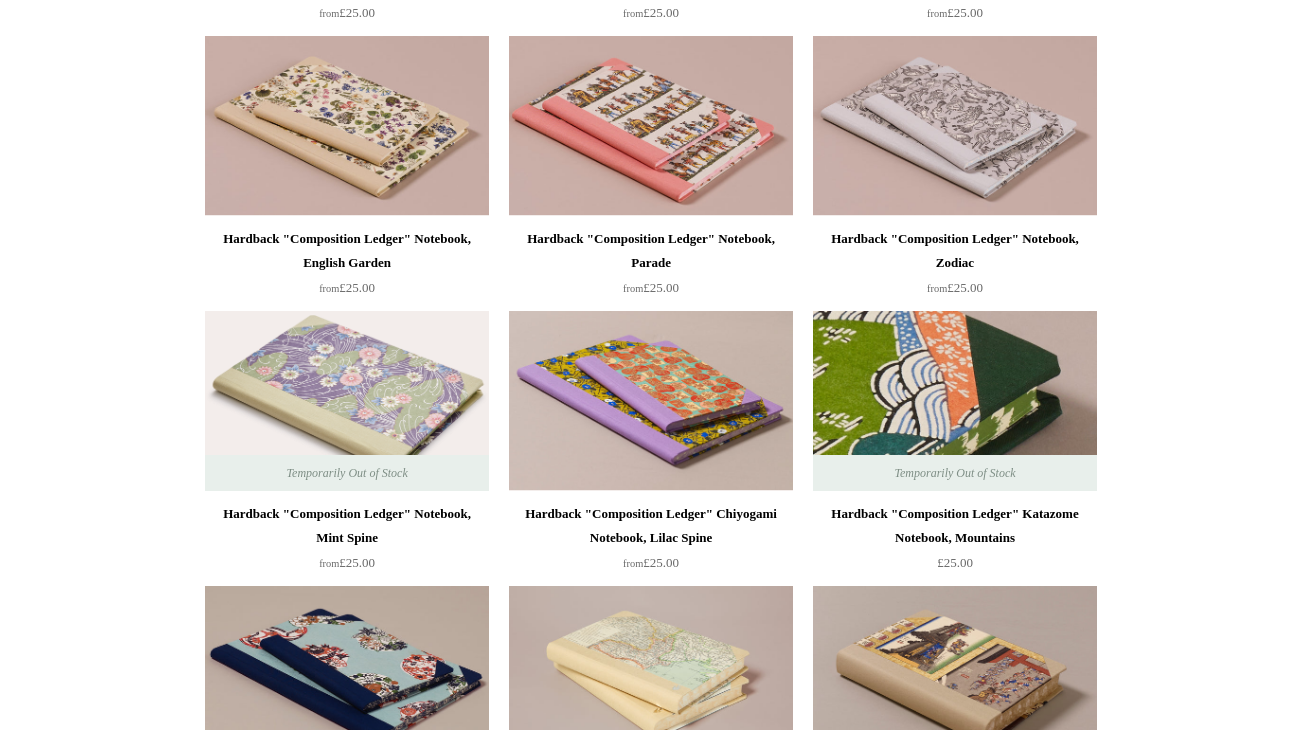 click at bounding box center (955, 401) 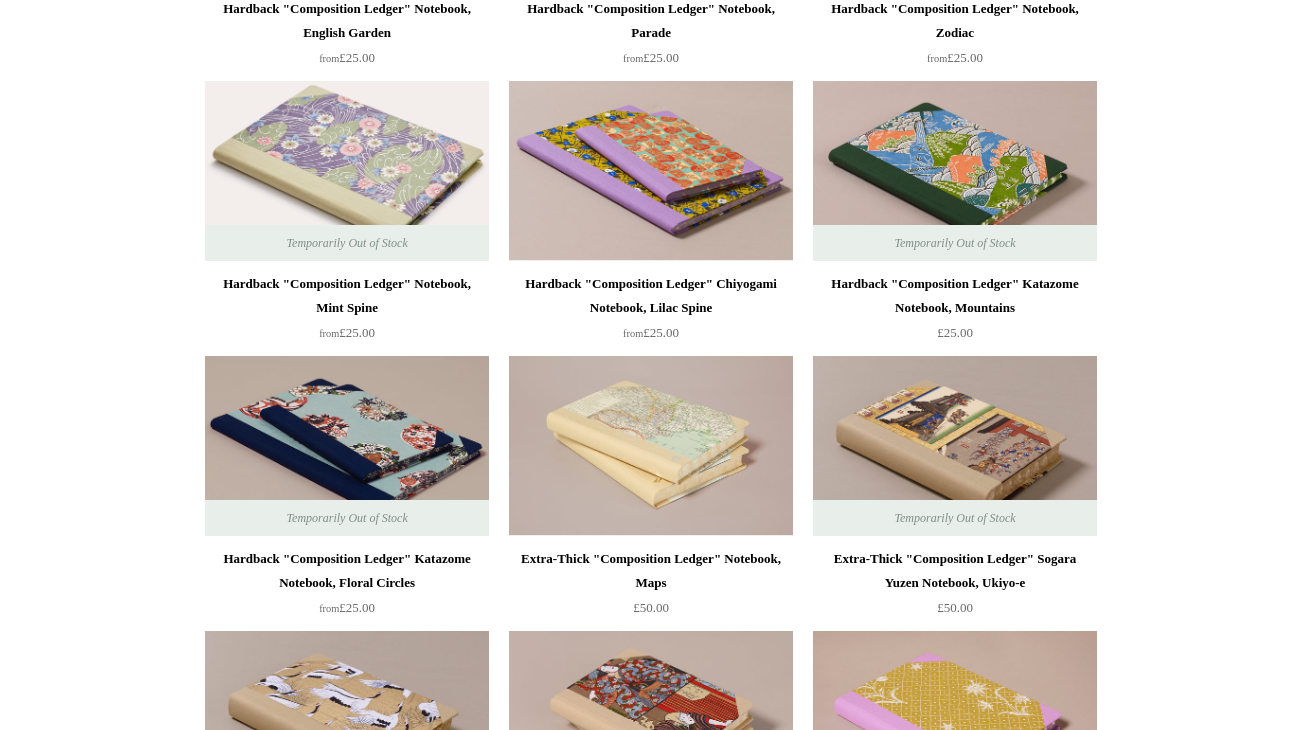 scroll, scrollTop: 1042, scrollLeft: 0, axis: vertical 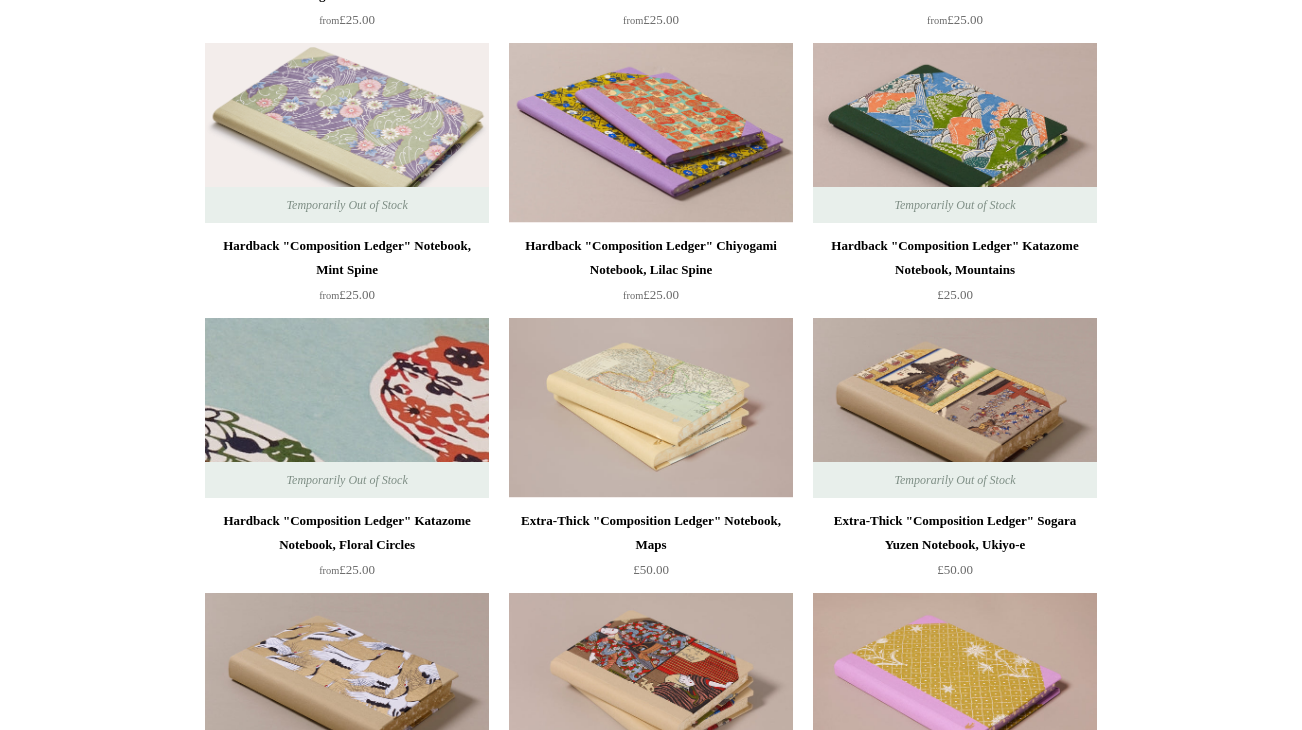 click at bounding box center [347, 408] 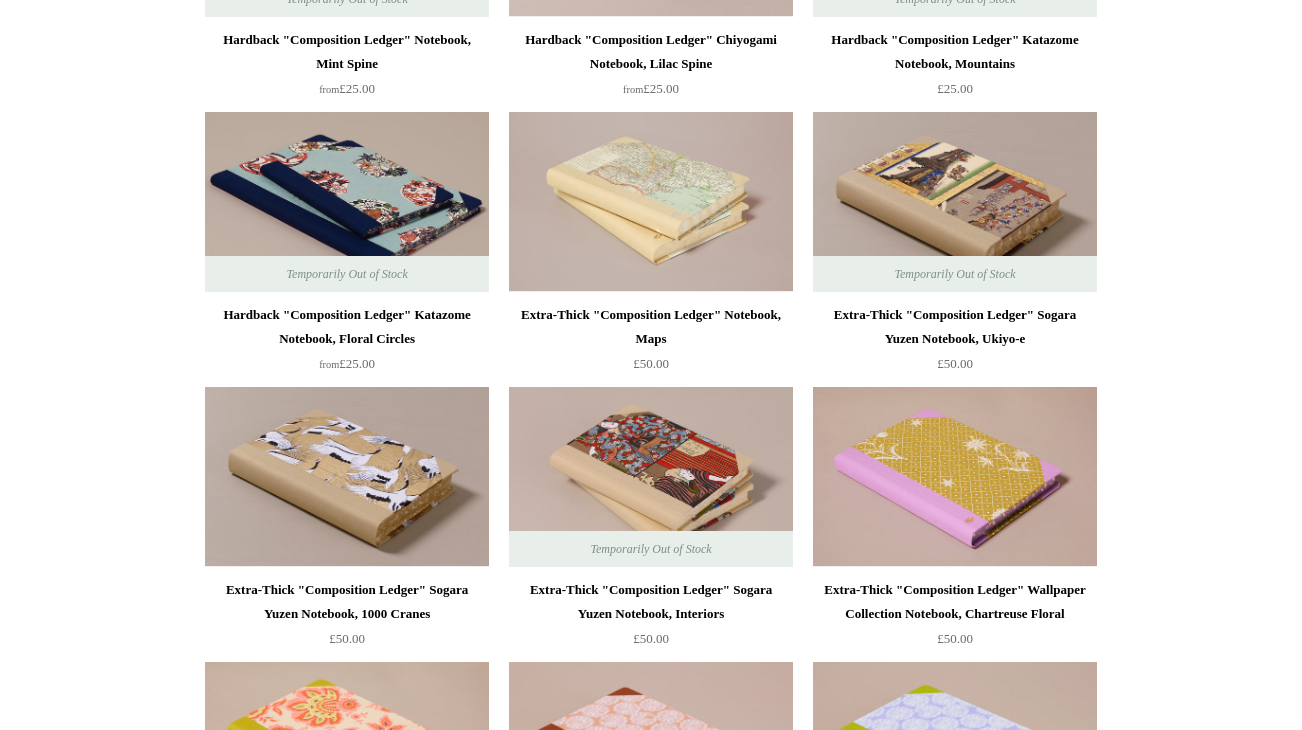 scroll, scrollTop: 1250, scrollLeft: 0, axis: vertical 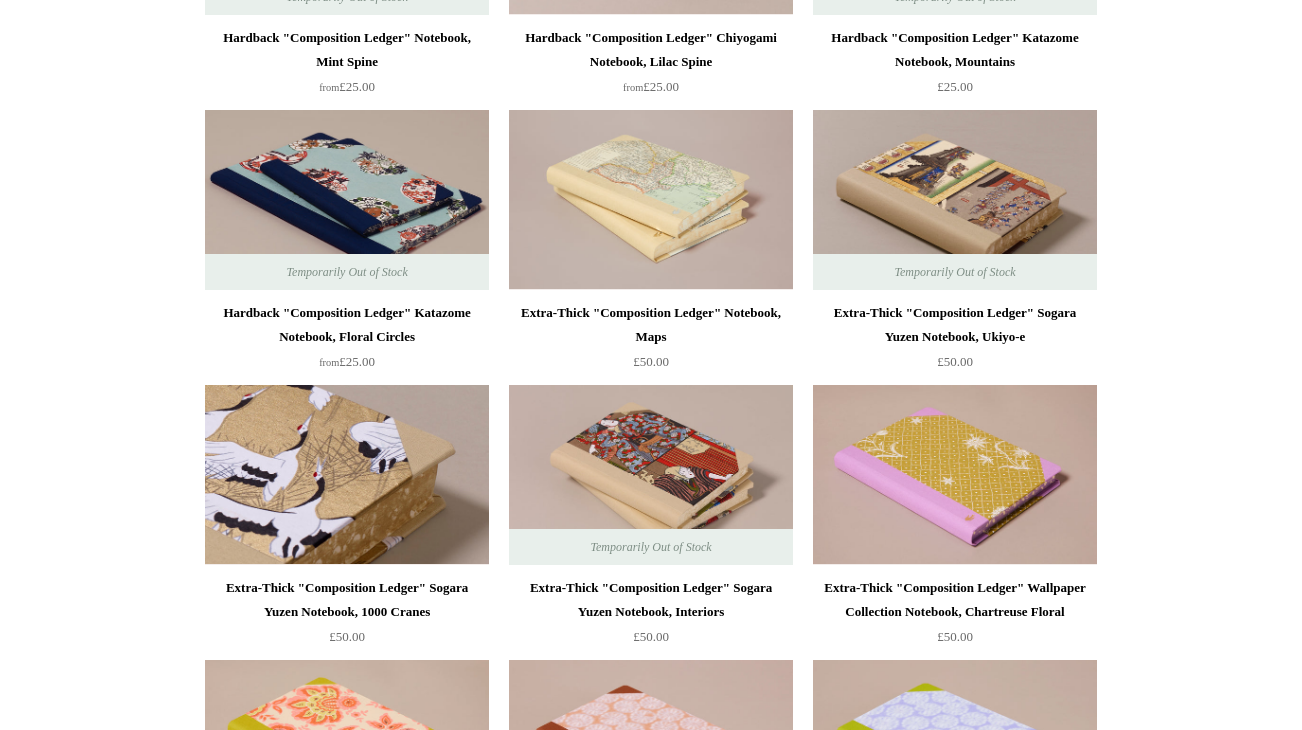 click at bounding box center (347, 475) 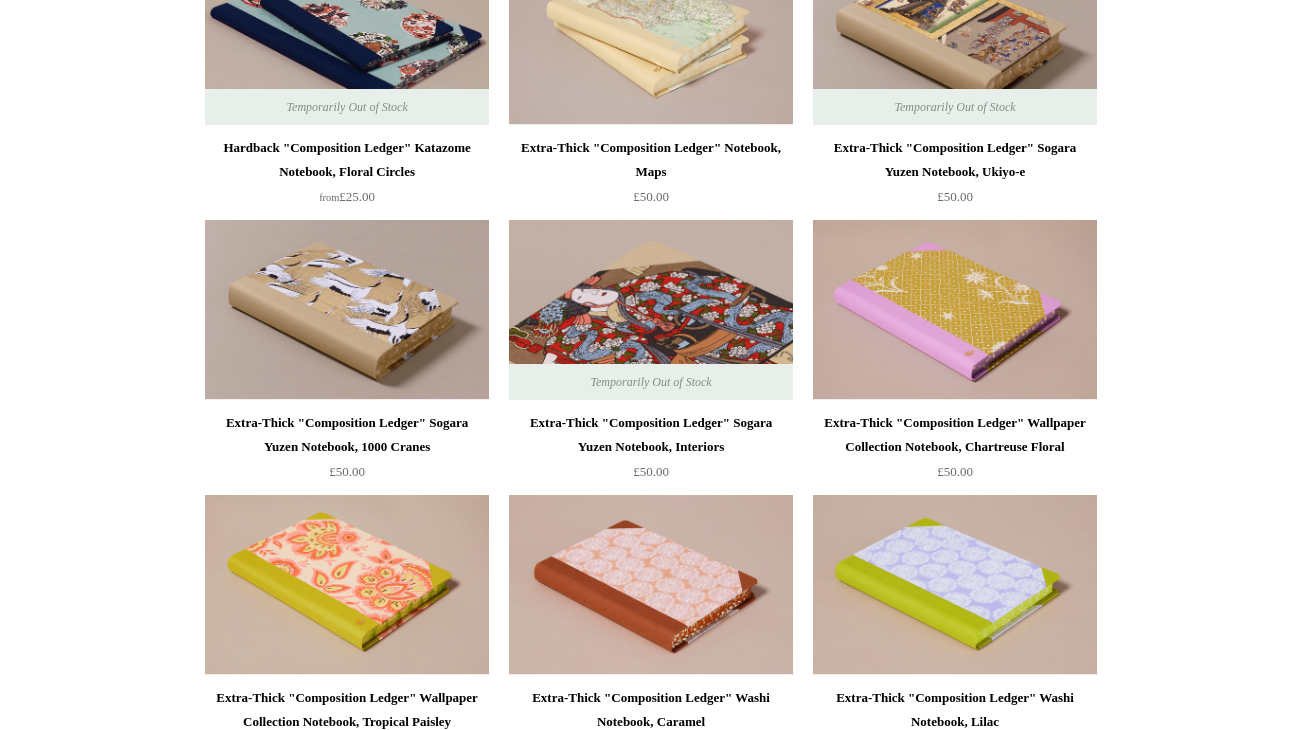 scroll, scrollTop: 1426, scrollLeft: 0, axis: vertical 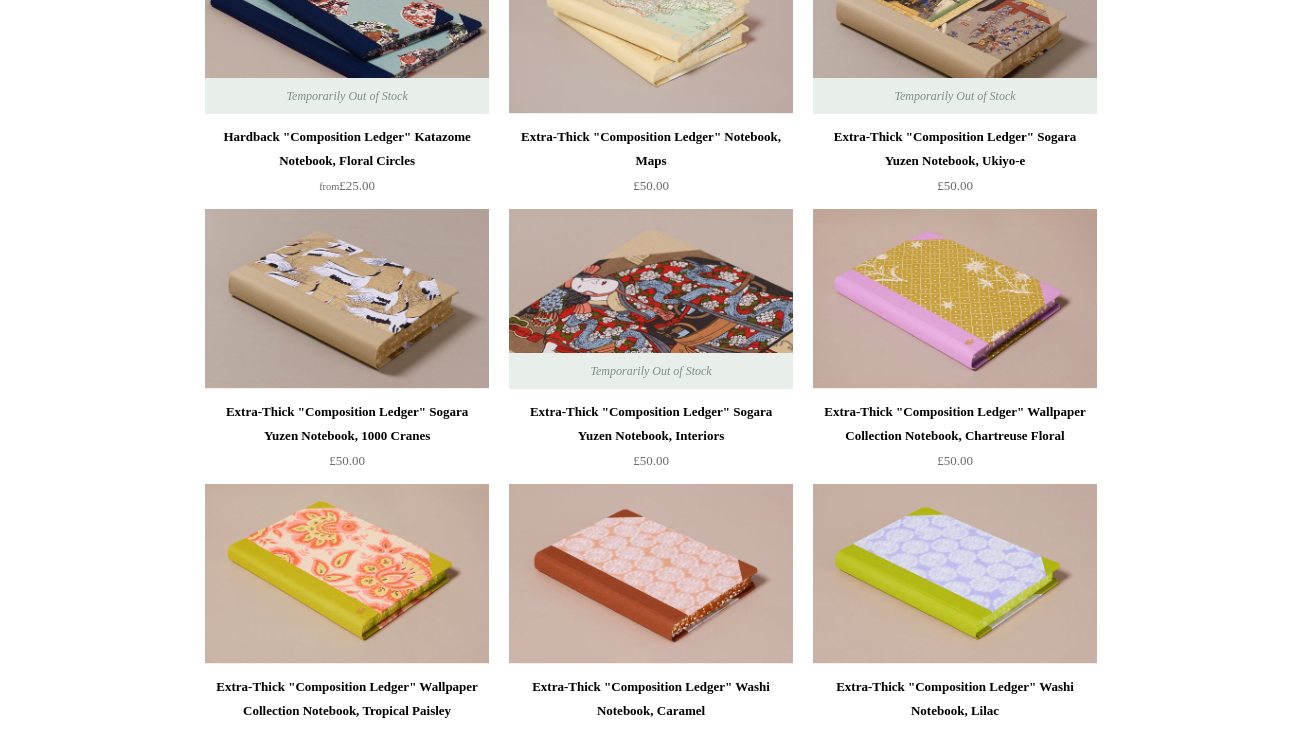 click at bounding box center (651, 299) 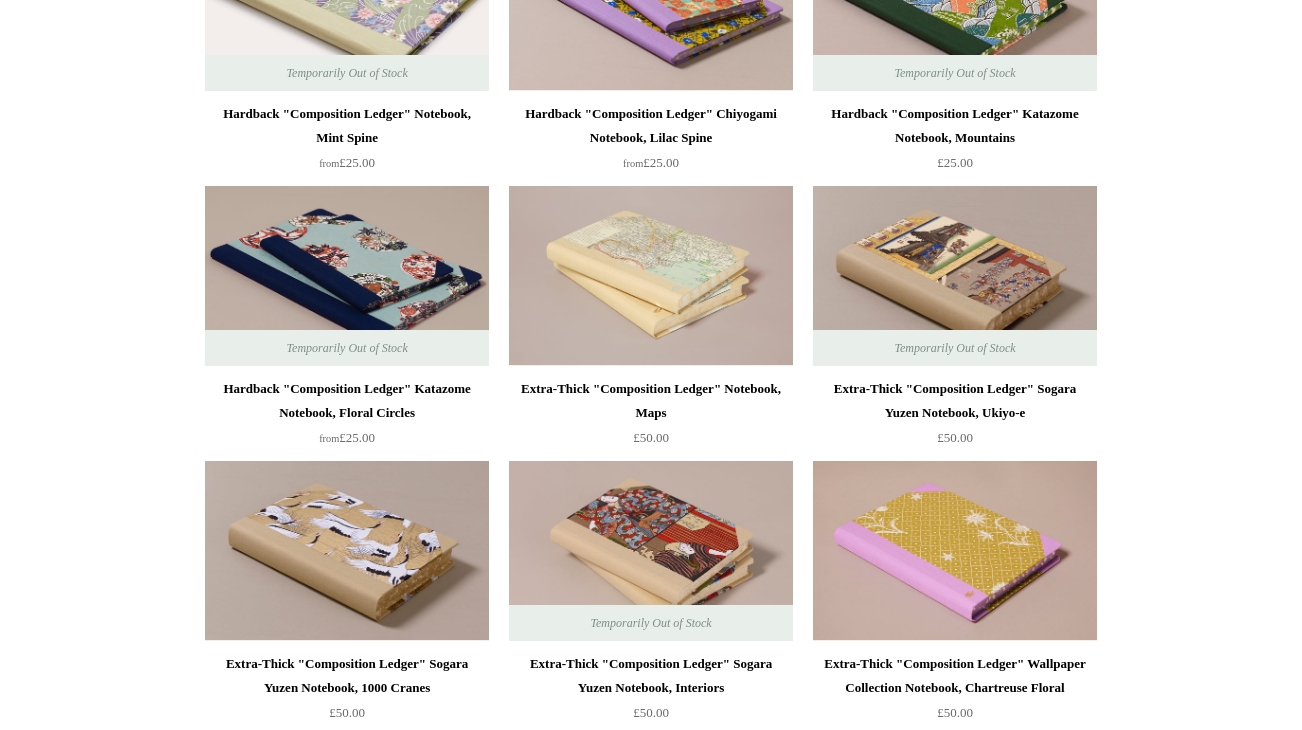scroll, scrollTop: 1114, scrollLeft: 0, axis: vertical 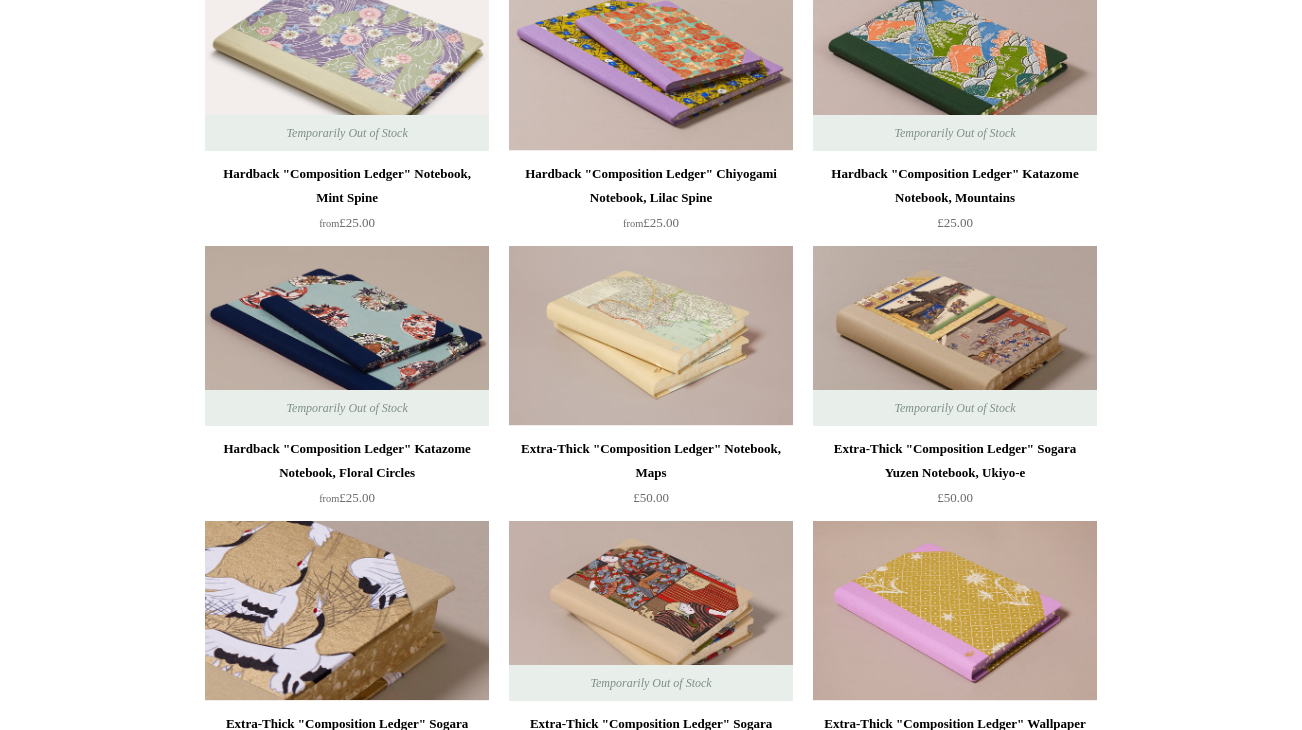 click at bounding box center [347, 611] 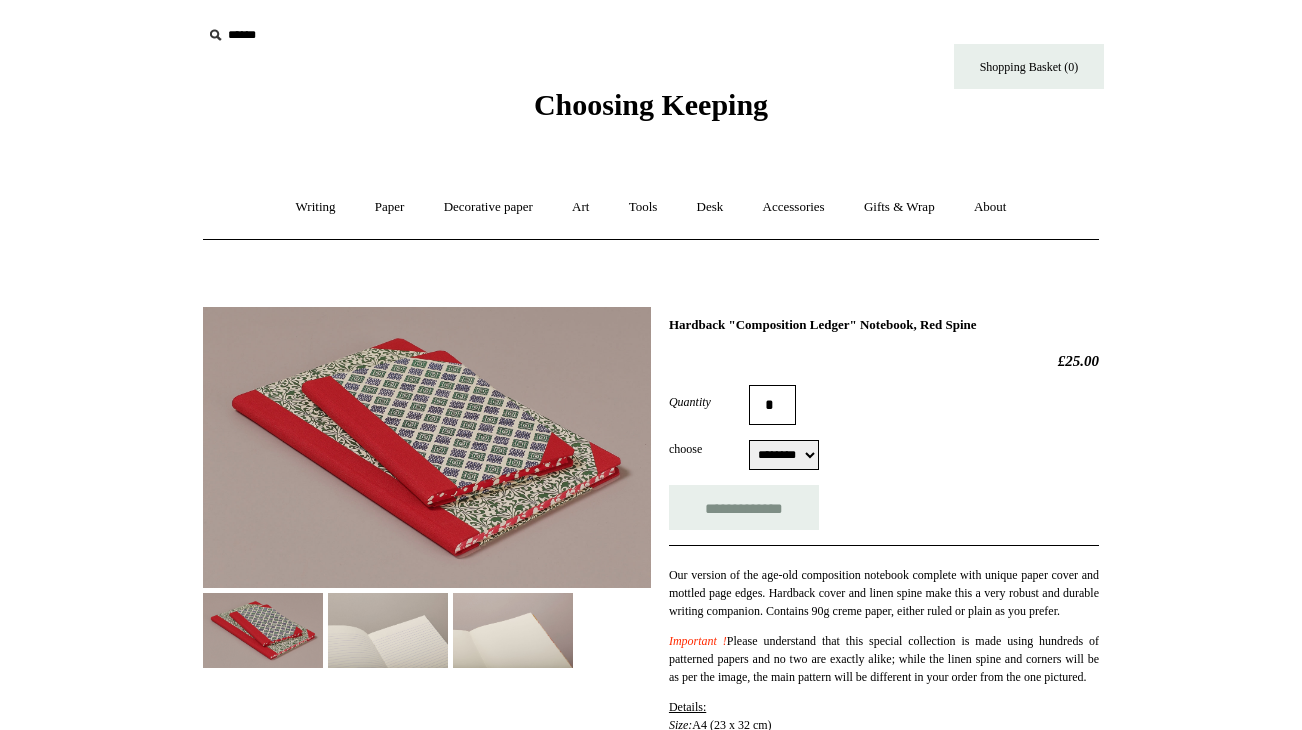 scroll, scrollTop: 0, scrollLeft: 0, axis: both 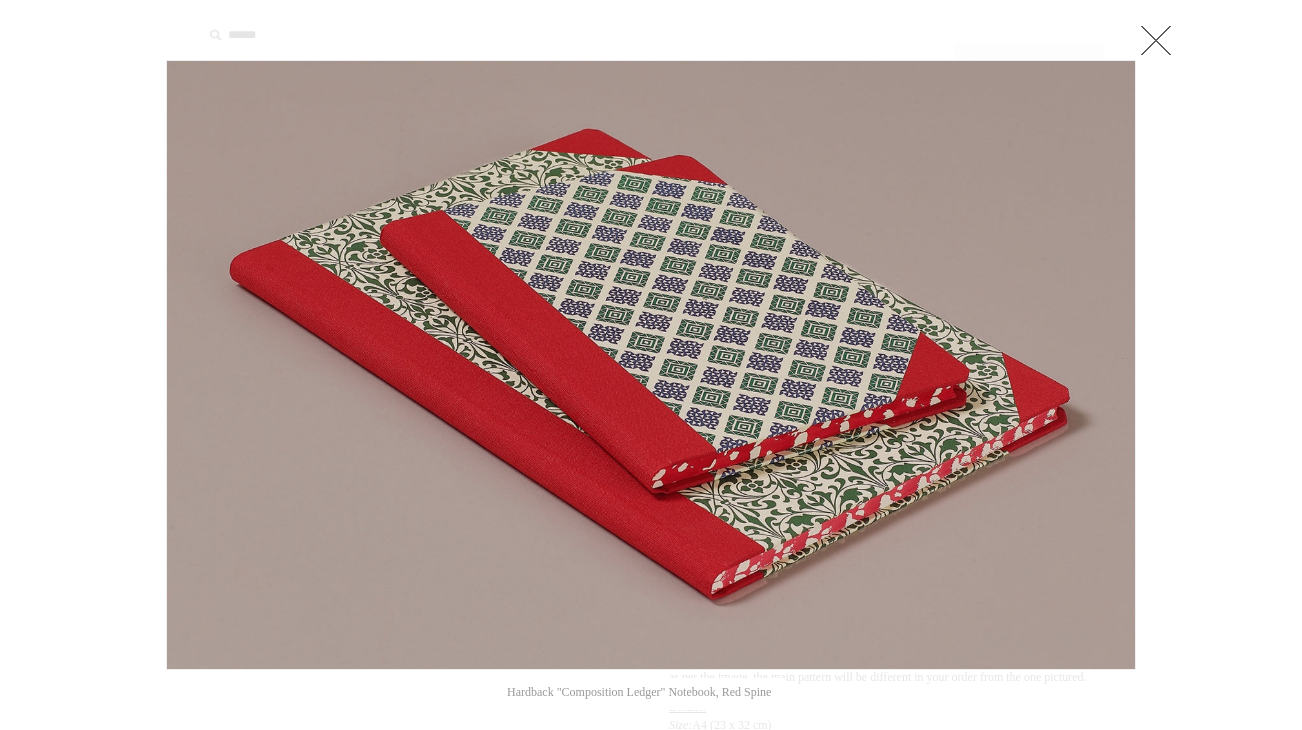 click at bounding box center [1156, 40] 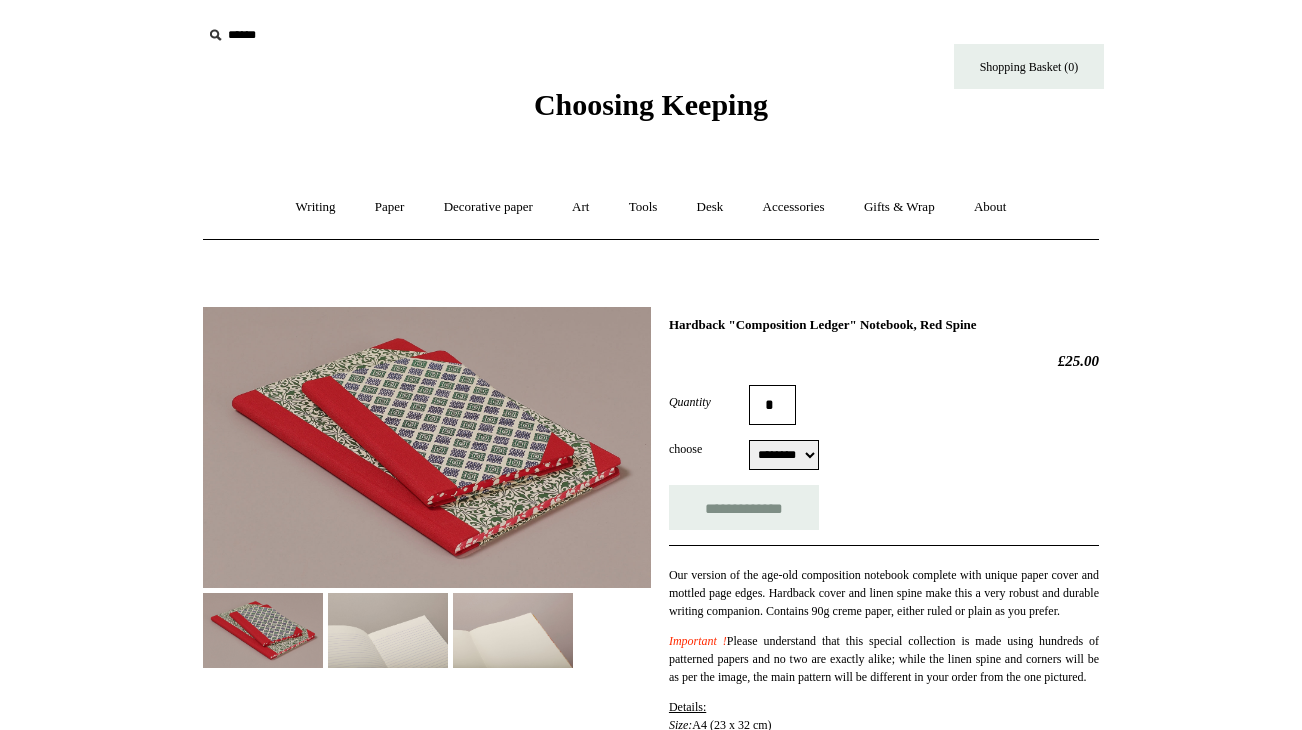 click on "******** ******** ******** ********" at bounding box center [784, 455] 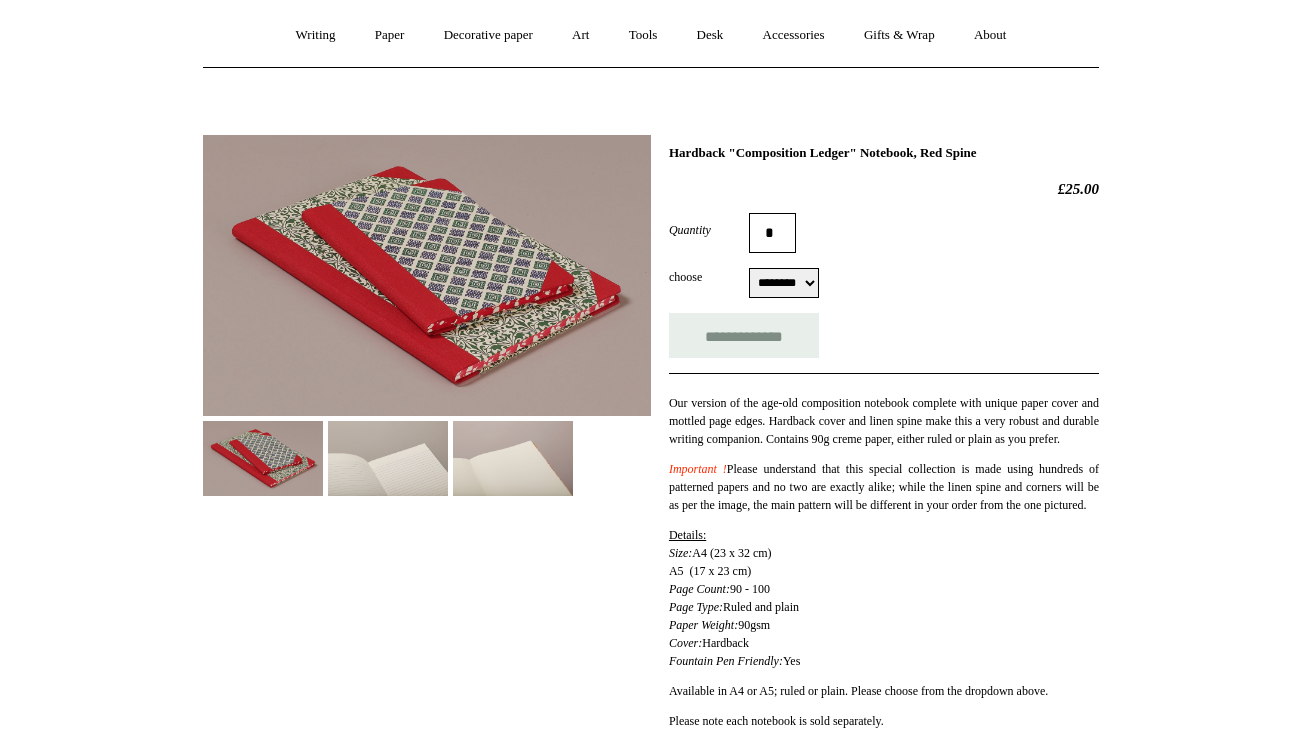 scroll, scrollTop: 178, scrollLeft: 0, axis: vertical 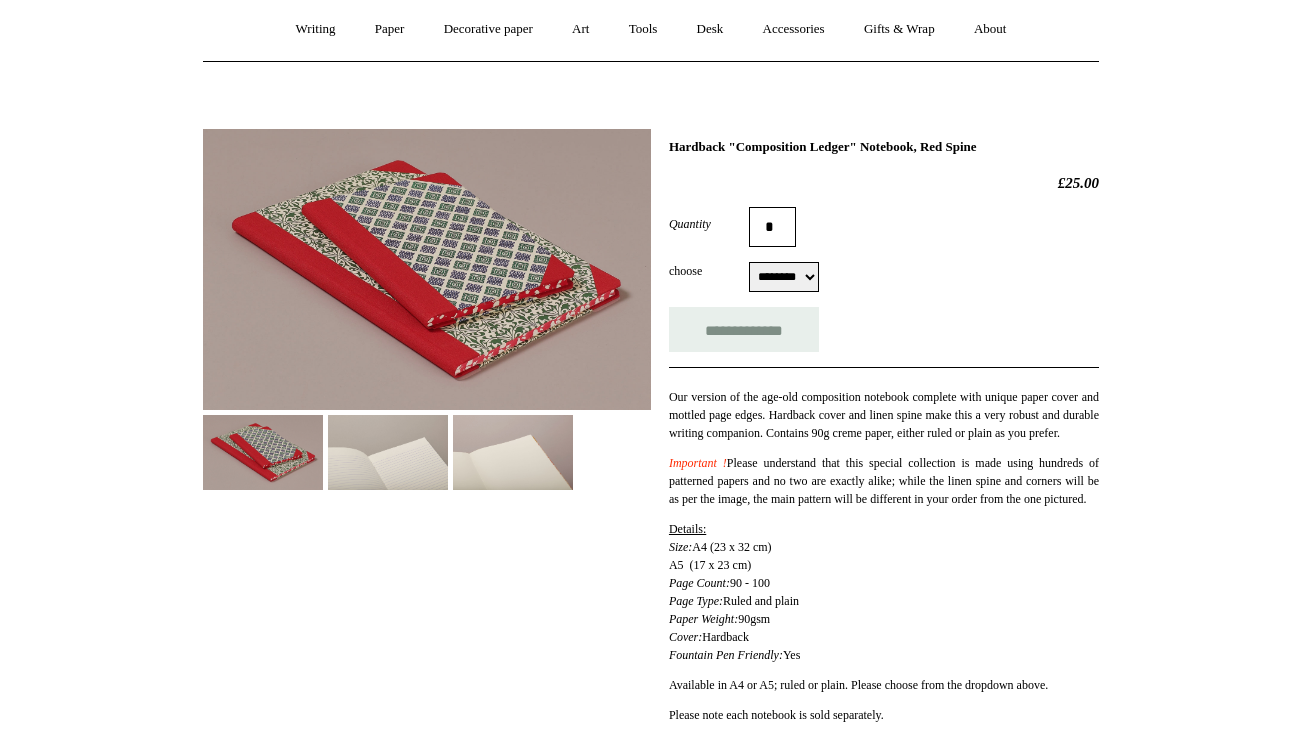 click at bounding box center (388, 452) 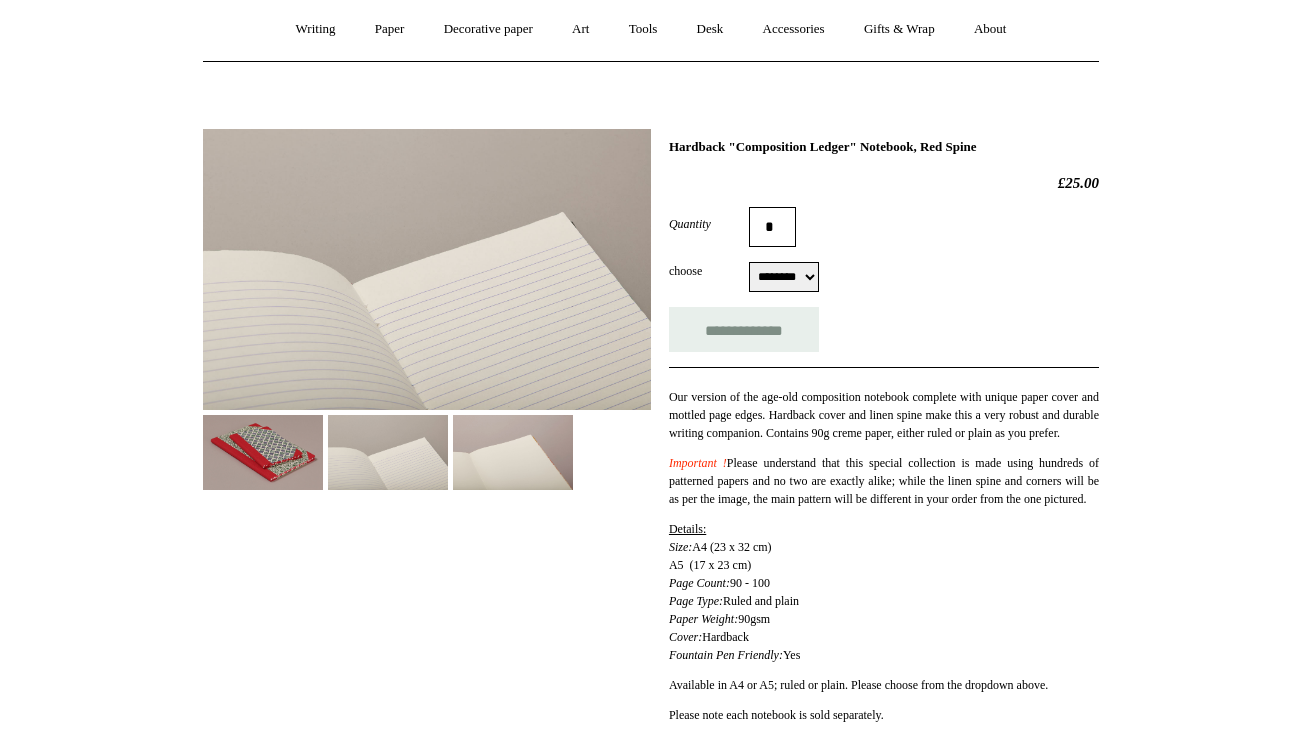 click at bounding box center [263, 452] 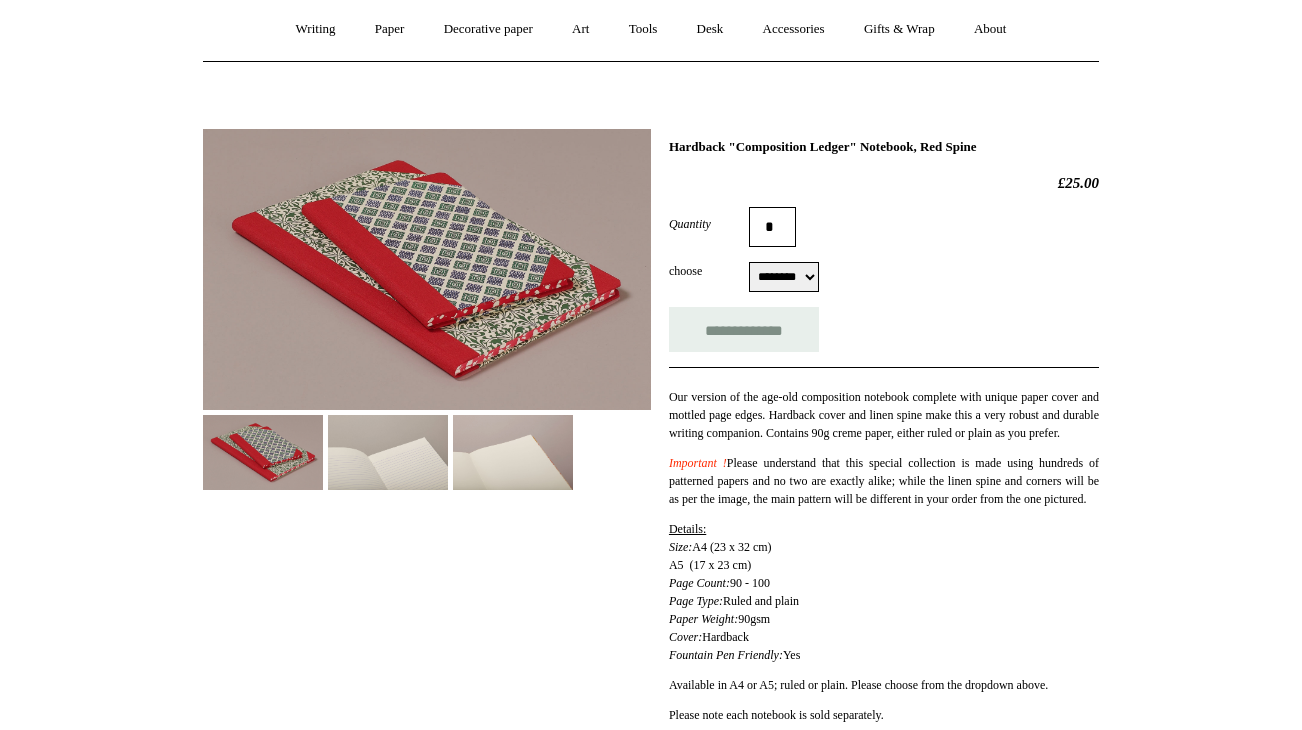 click at bounding box center (513, 452) 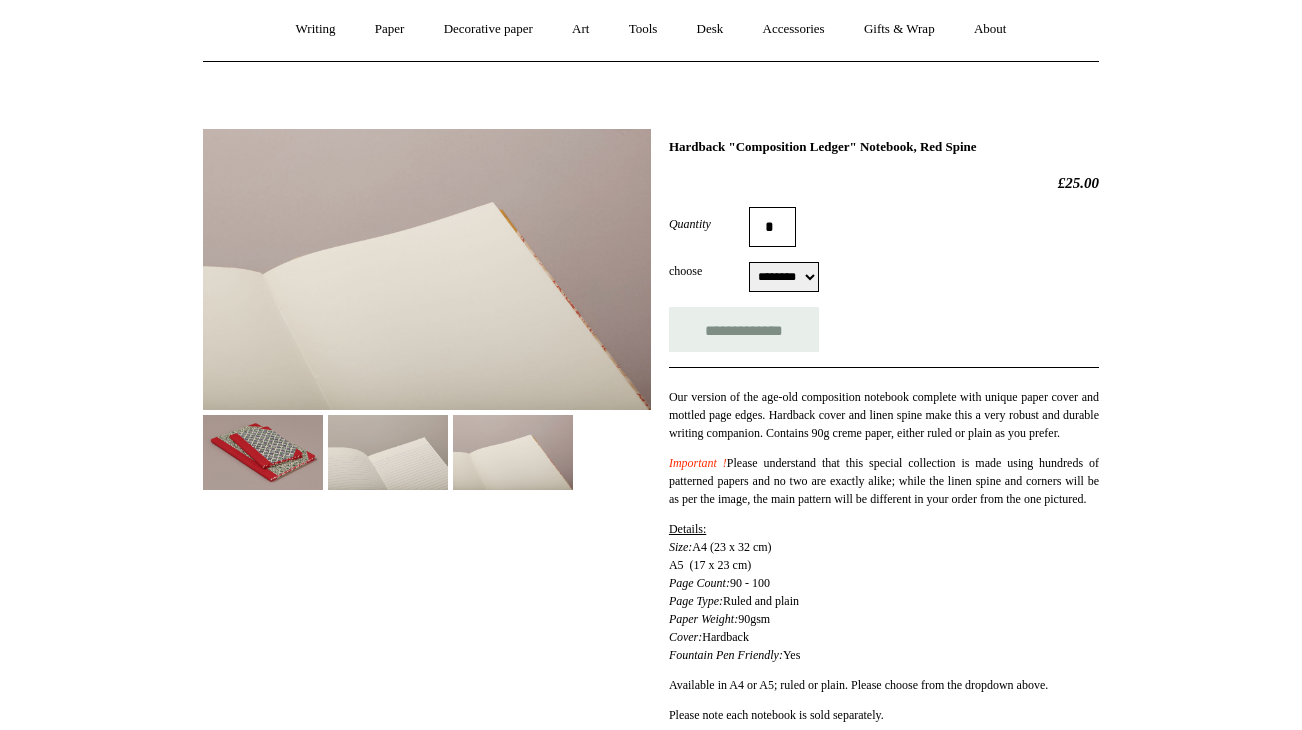 click at bounding box center [388, 452] 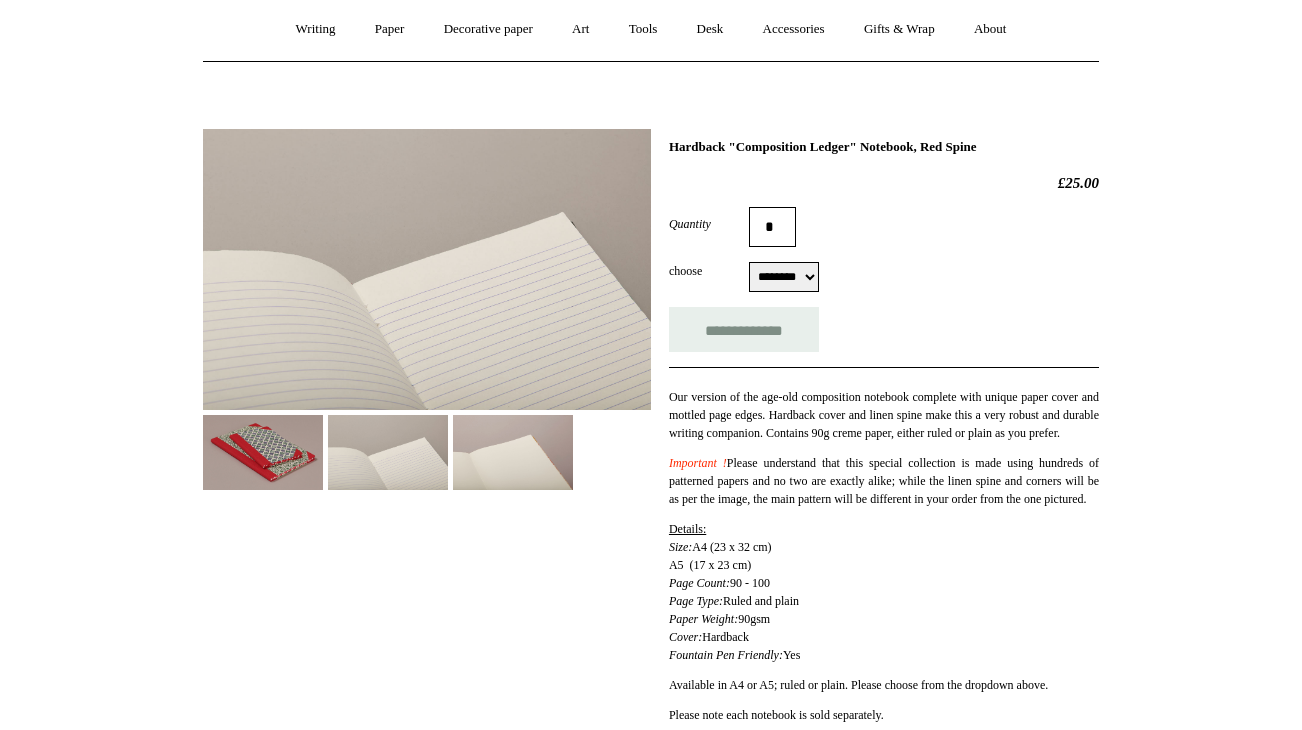 click at bounding box center [388, 452] 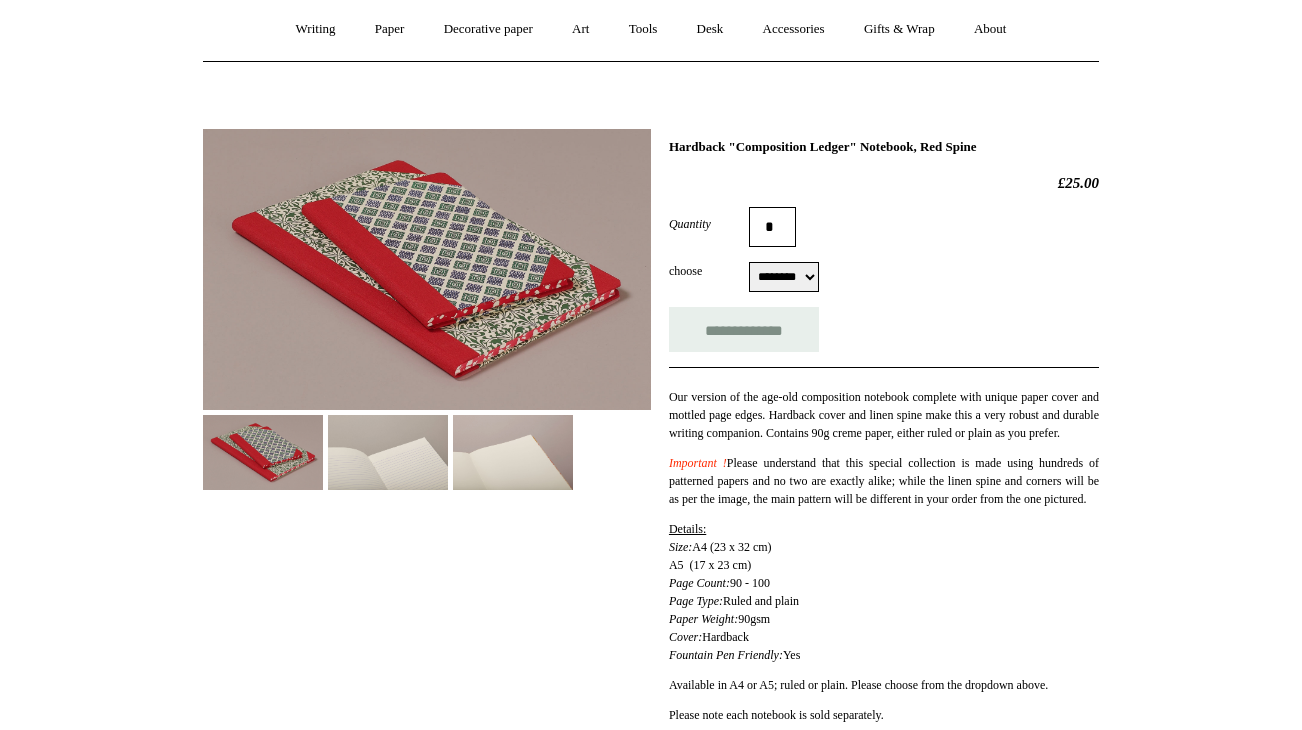 click on "******** ******** ******** ********" at bounding box center [784, 277] 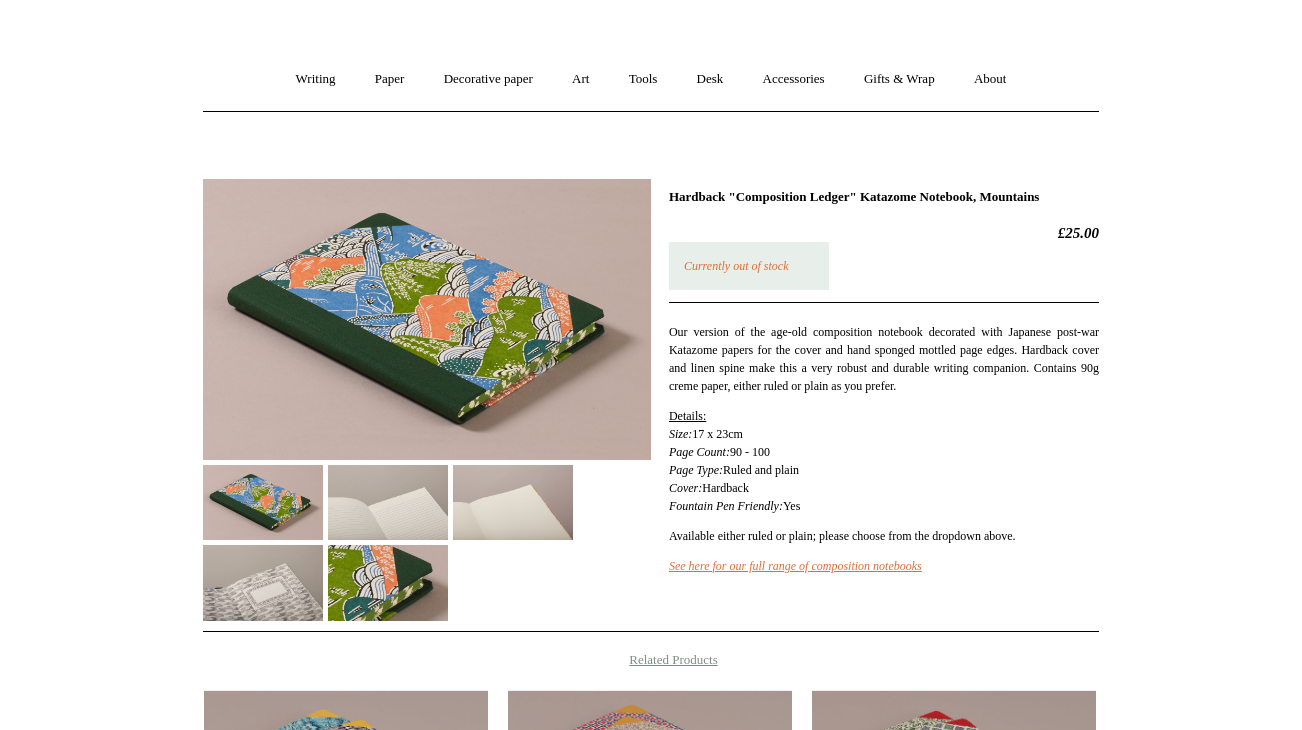 scroll, scrollTop: 135, scrollLeft: 0, axis: vertical 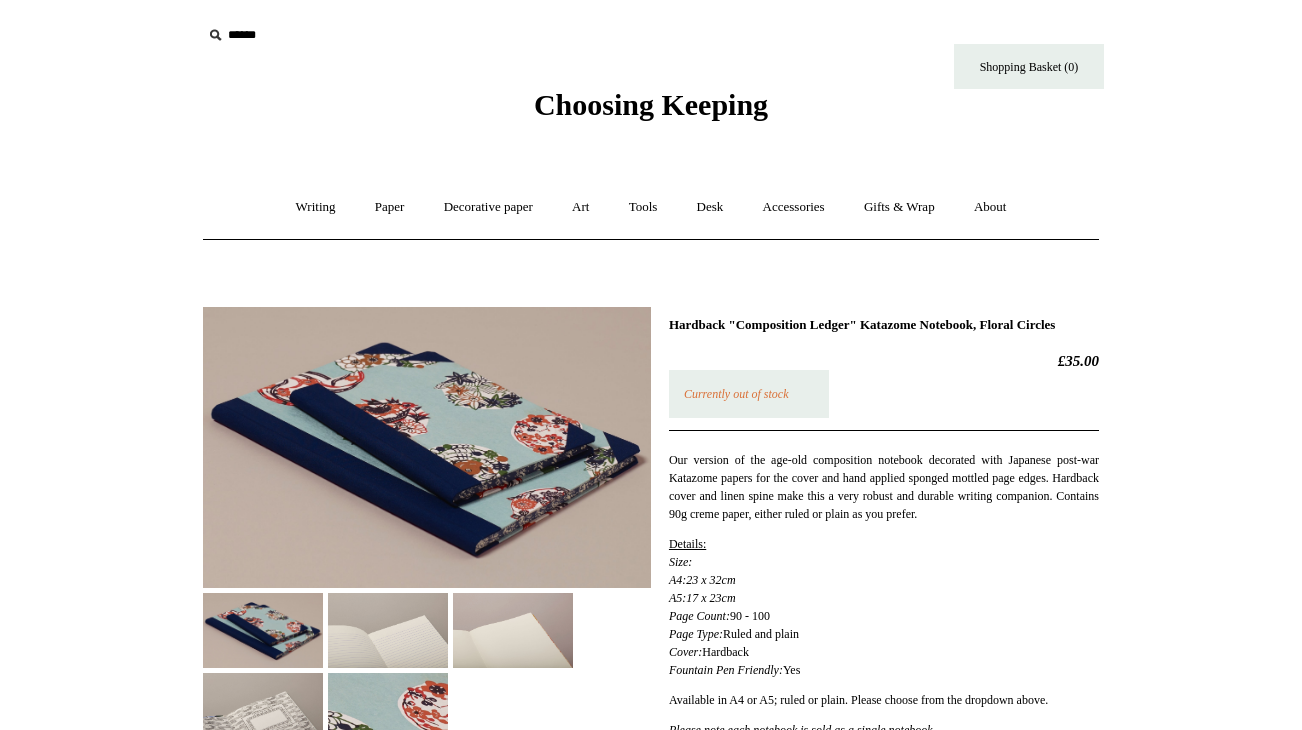 click at bounding box center [427, 447] 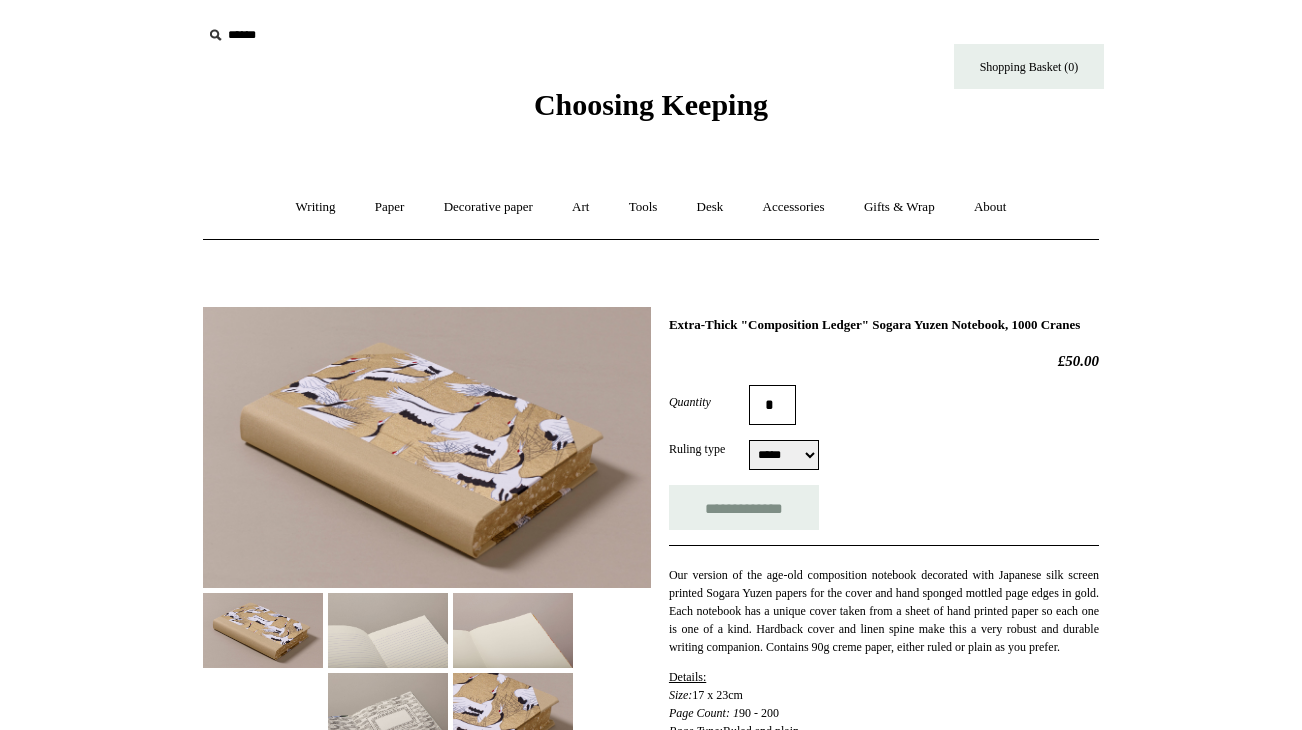 scroll, scrollTop: 0, scrollLeft: 0, axis: both 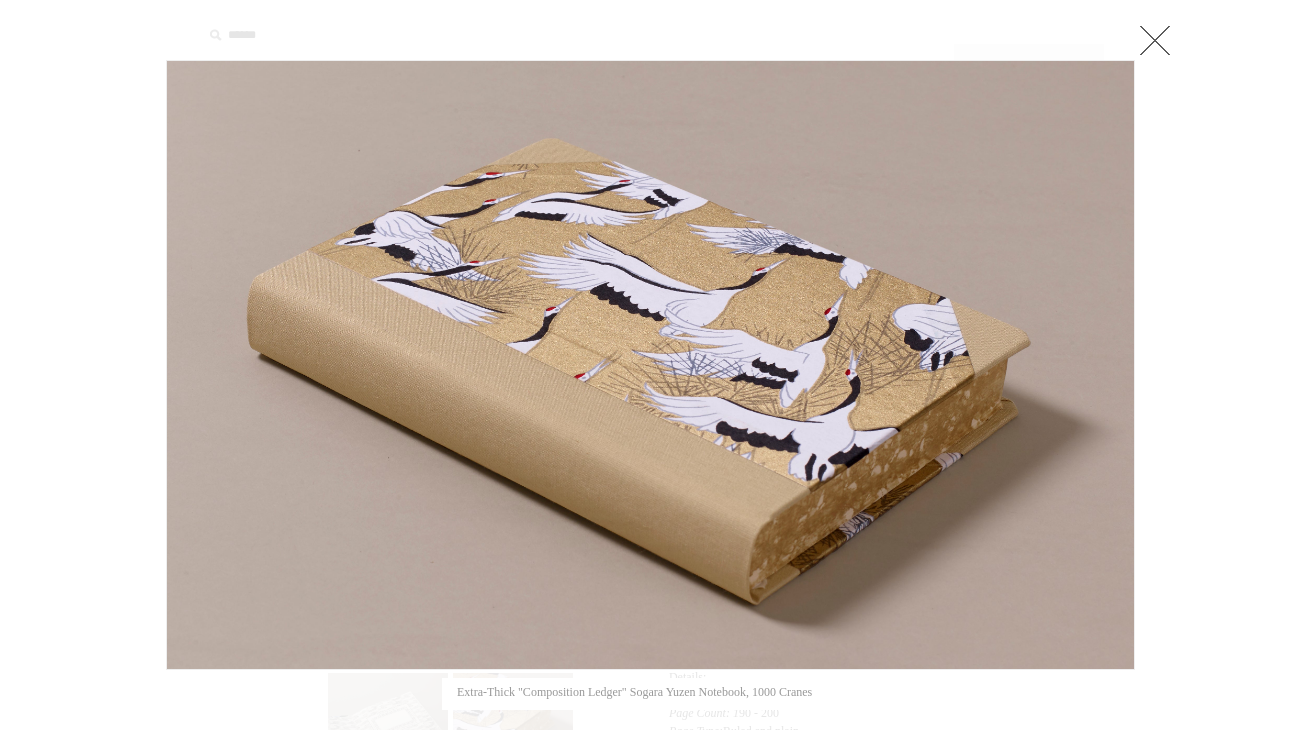 click at bounding box center (651, 789) 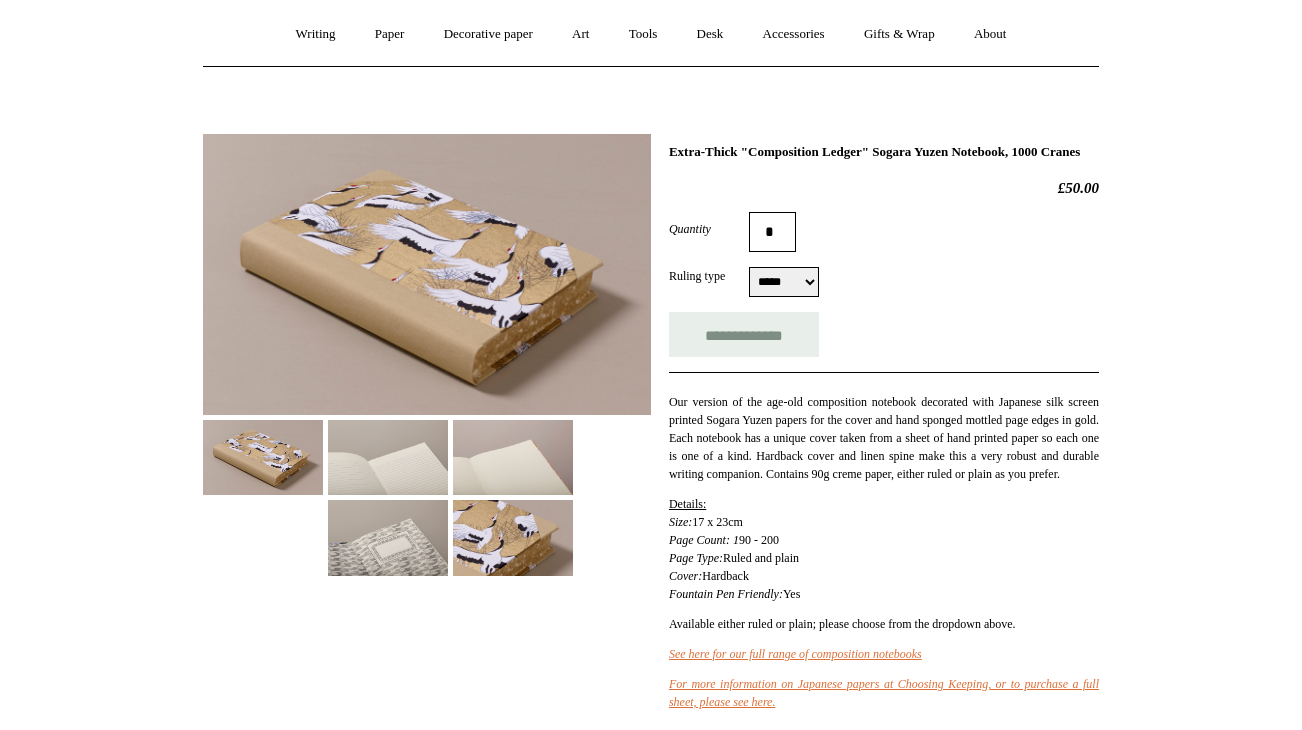 scroll, scrollTop: 213, scrollLeft: 0, axis: vertical 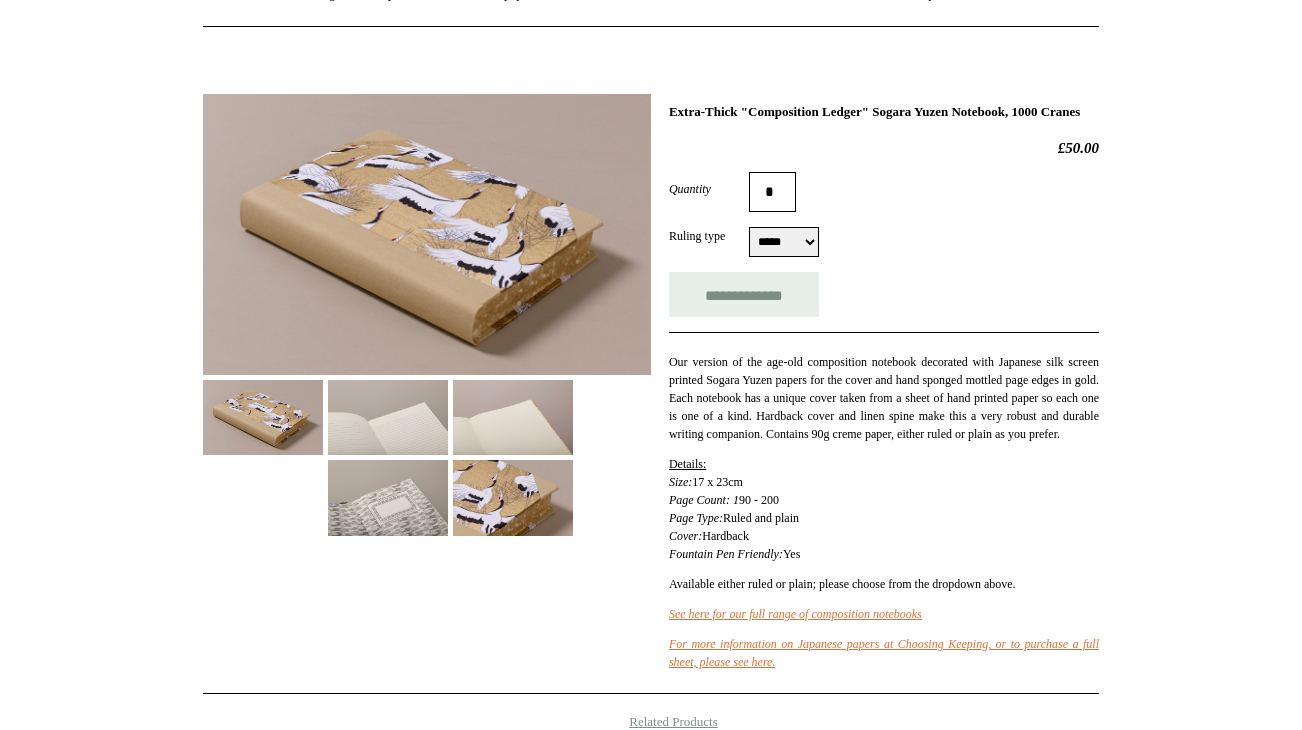 click on "***** *****" at bounding box center (784, 242) 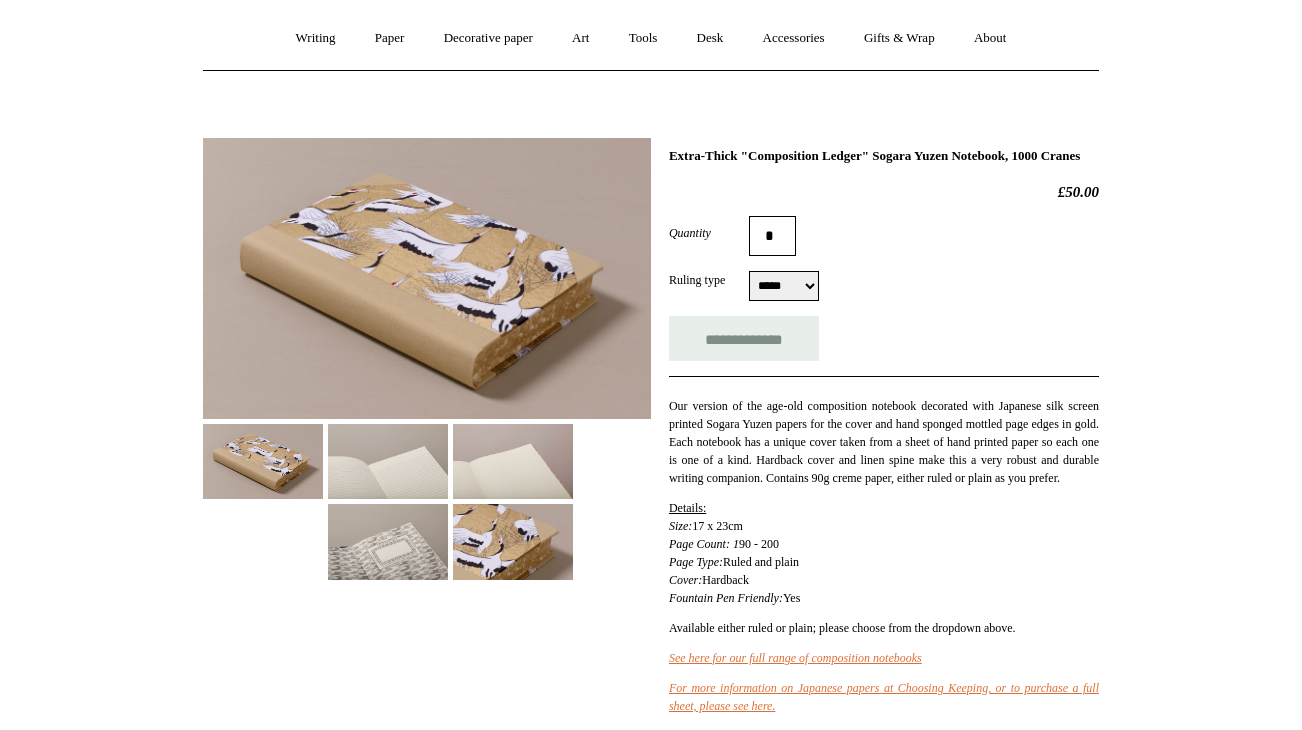 scroll, scrollTop: 168, scrollLeft: 0, axis: vertical 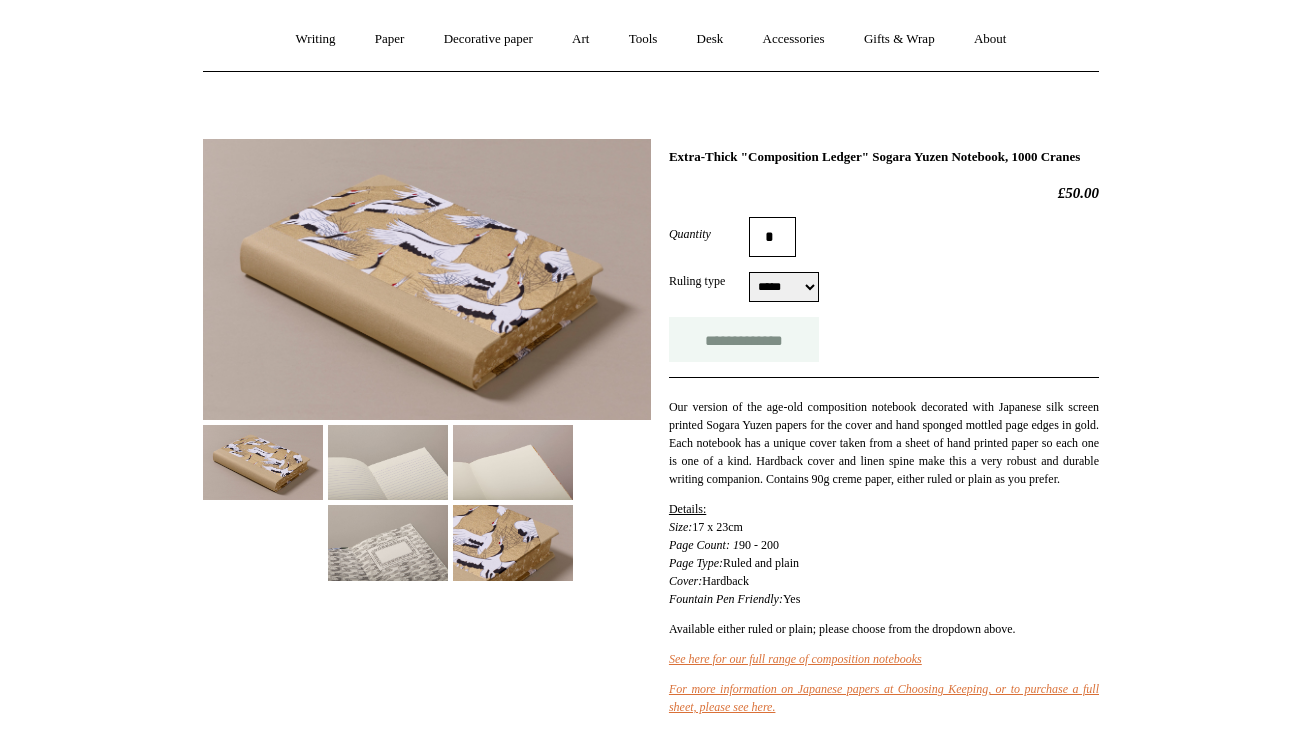 click on "**********" at bounding box center (744, 339) 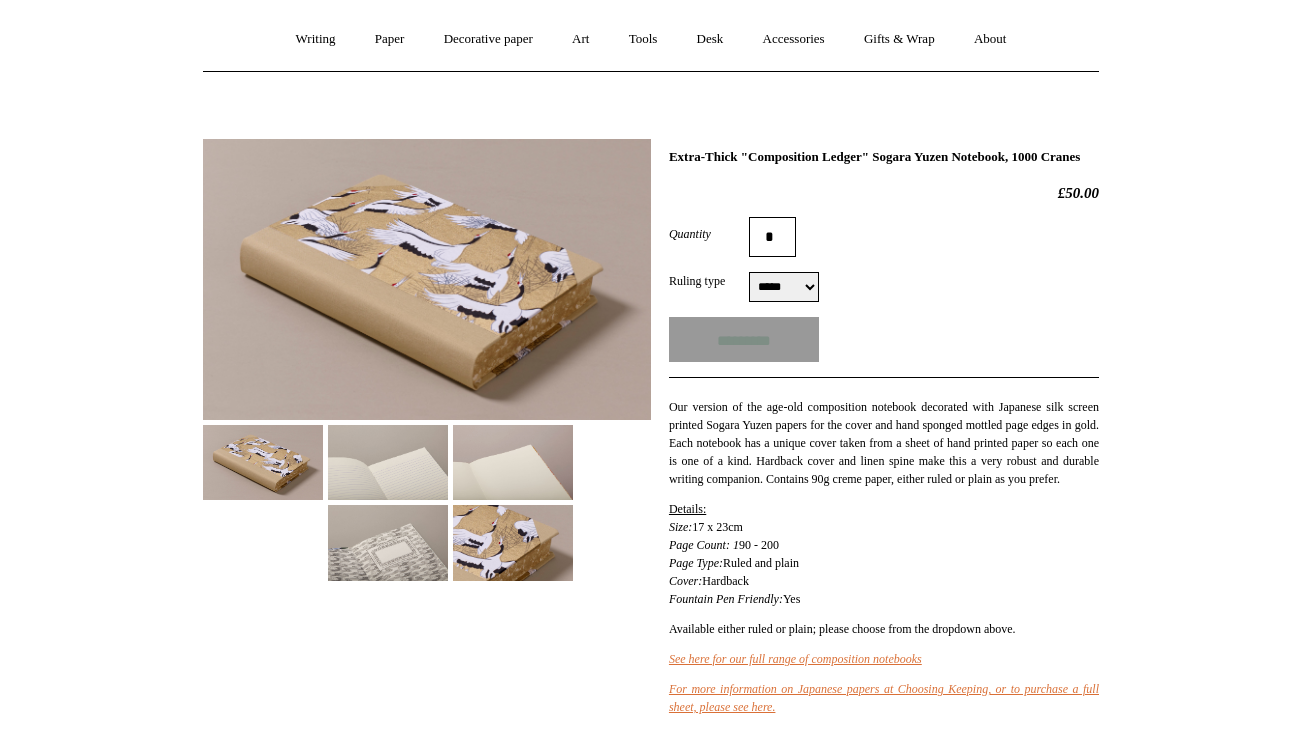 type on "**********" 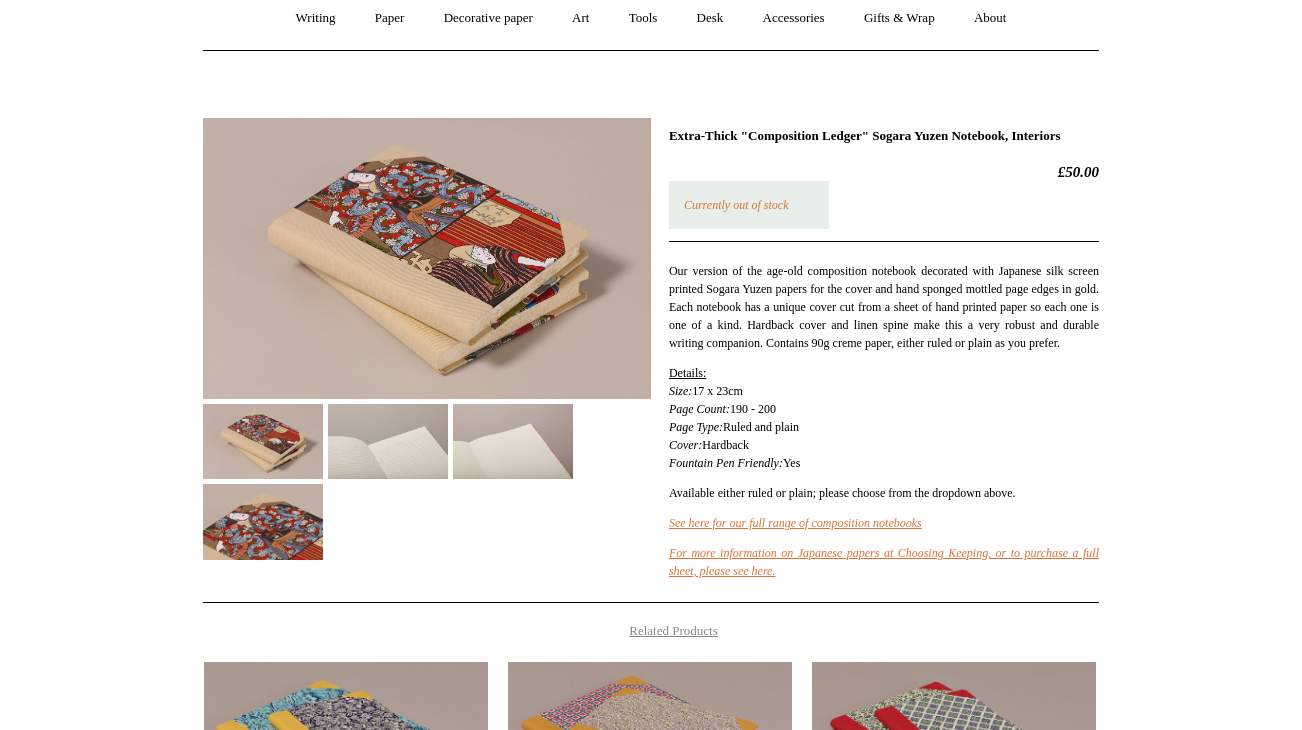 scroll, scrollTop: 193, scrollLeft: 0, axis: vertical 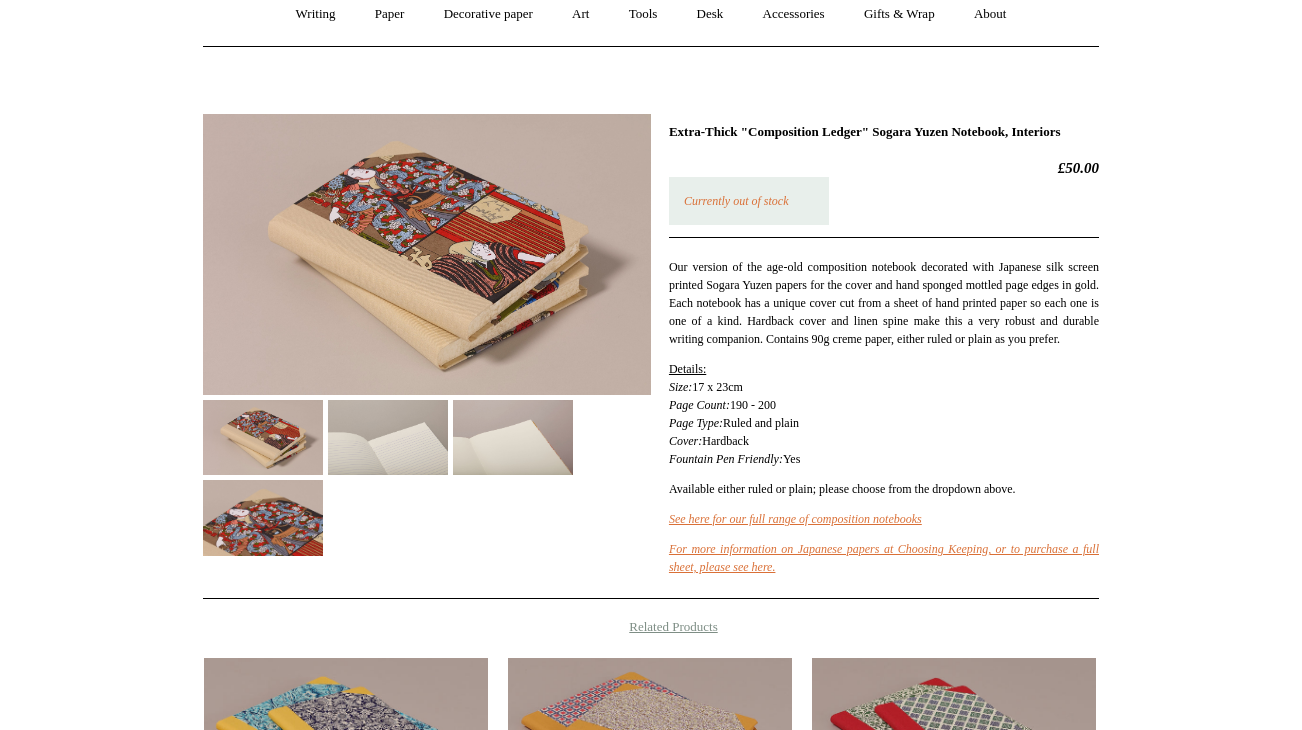 click at bounding box center [427, 254] 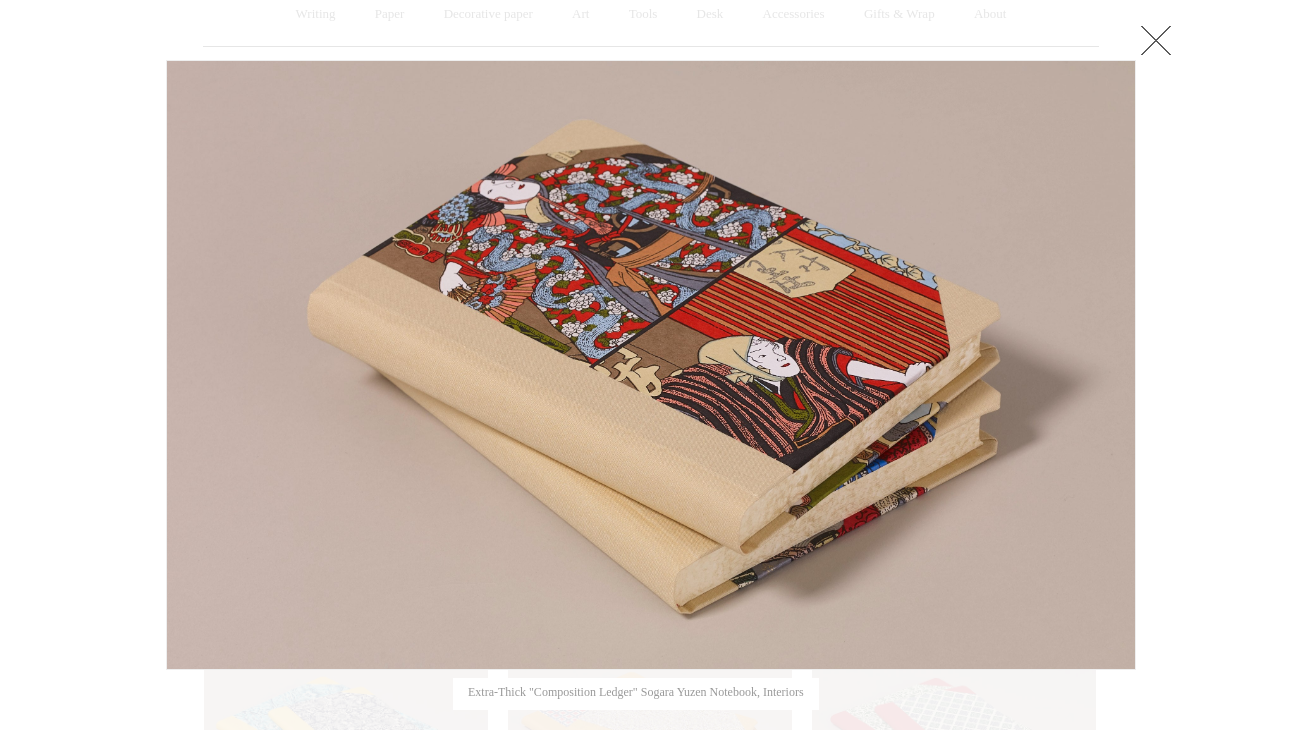 click at bounding box center (1156, 40) 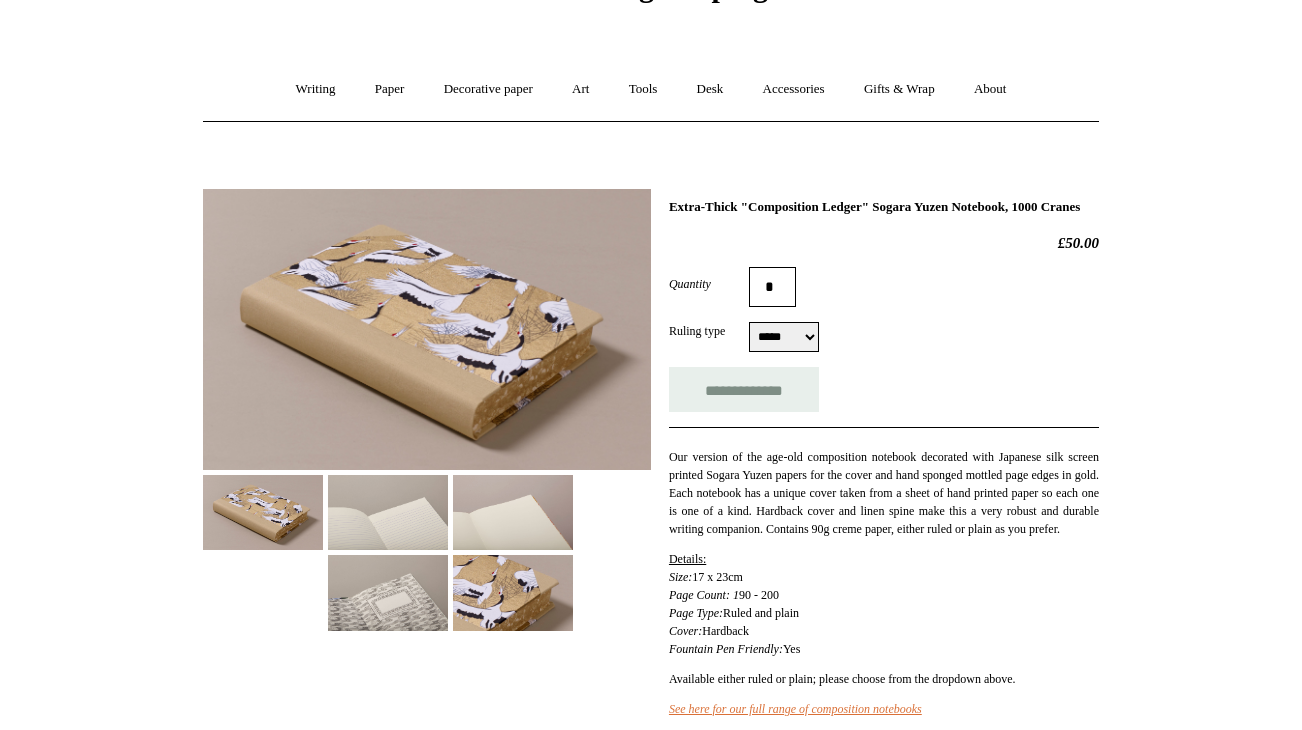 scroll, scrollTop: 119, scrollLeft: 0, axis: vertical 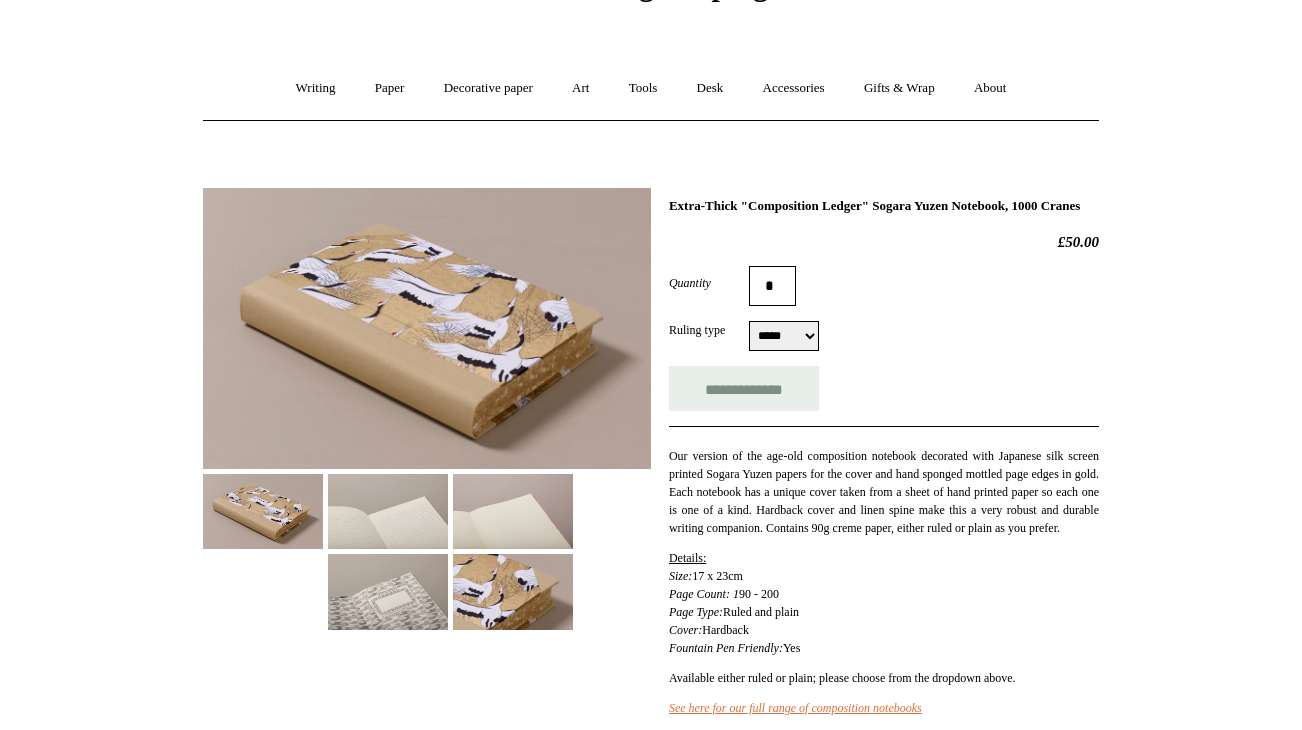 click at bounding box center (513, 511) 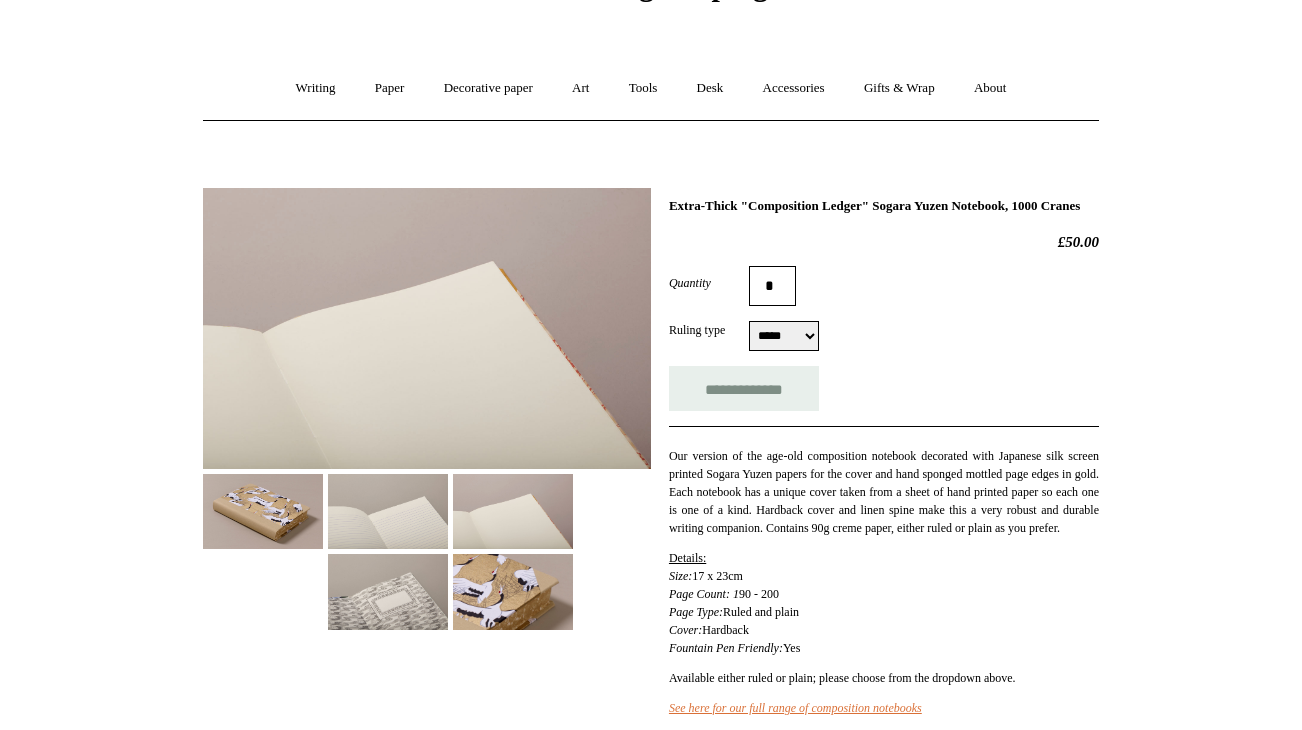 click at bounding box center [388, 511] 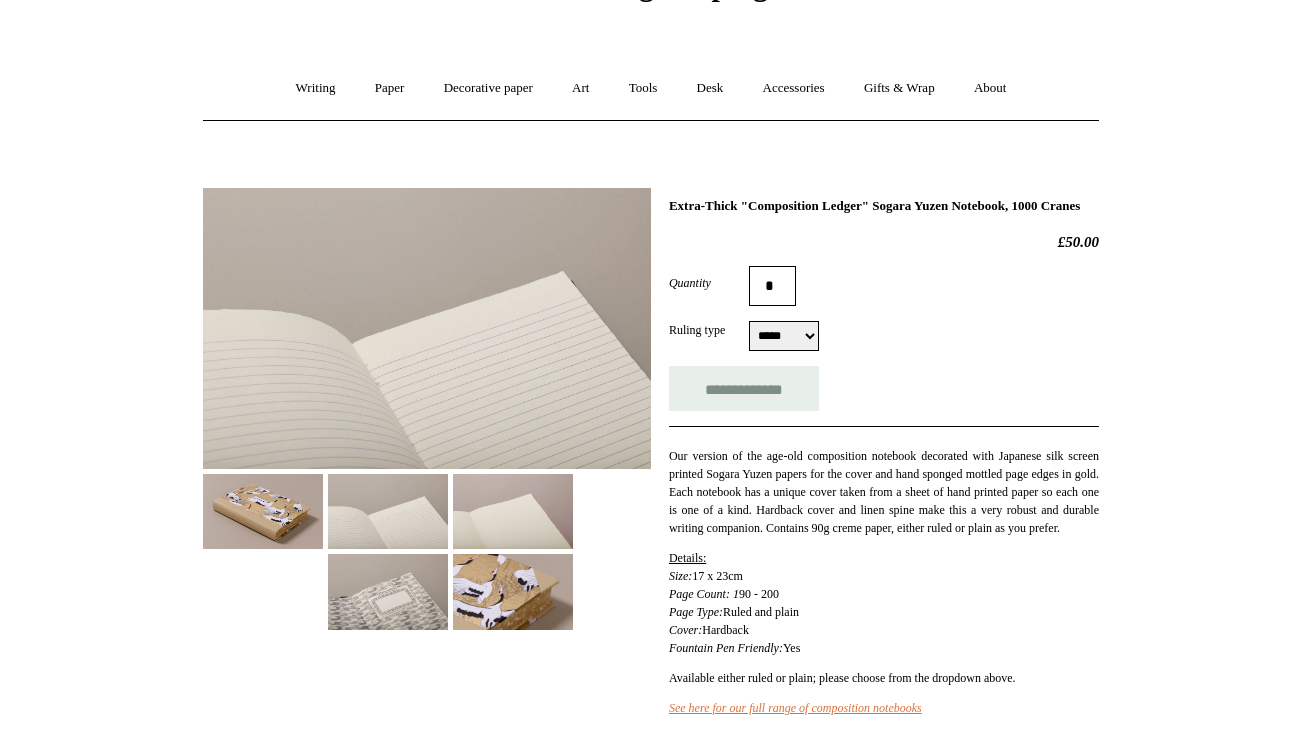 click at bounding box center [263, 511] 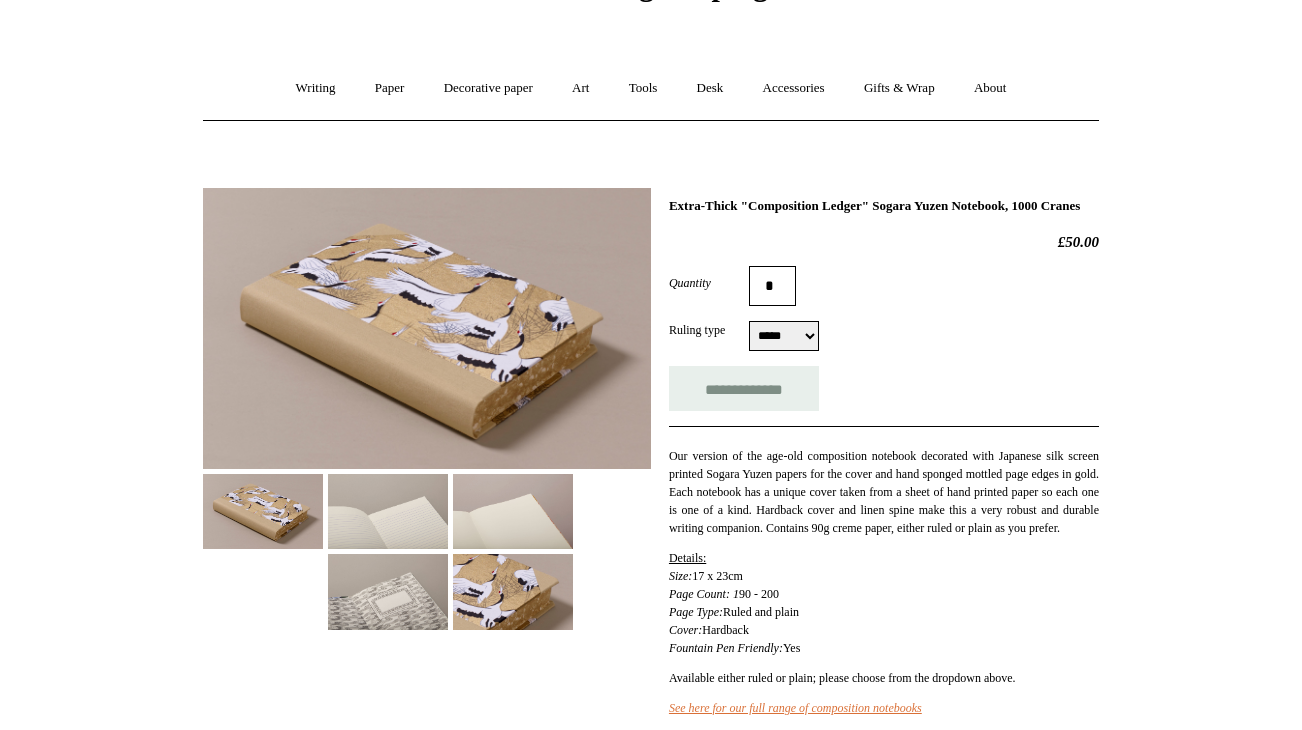 click at bounding box center (427, 328) 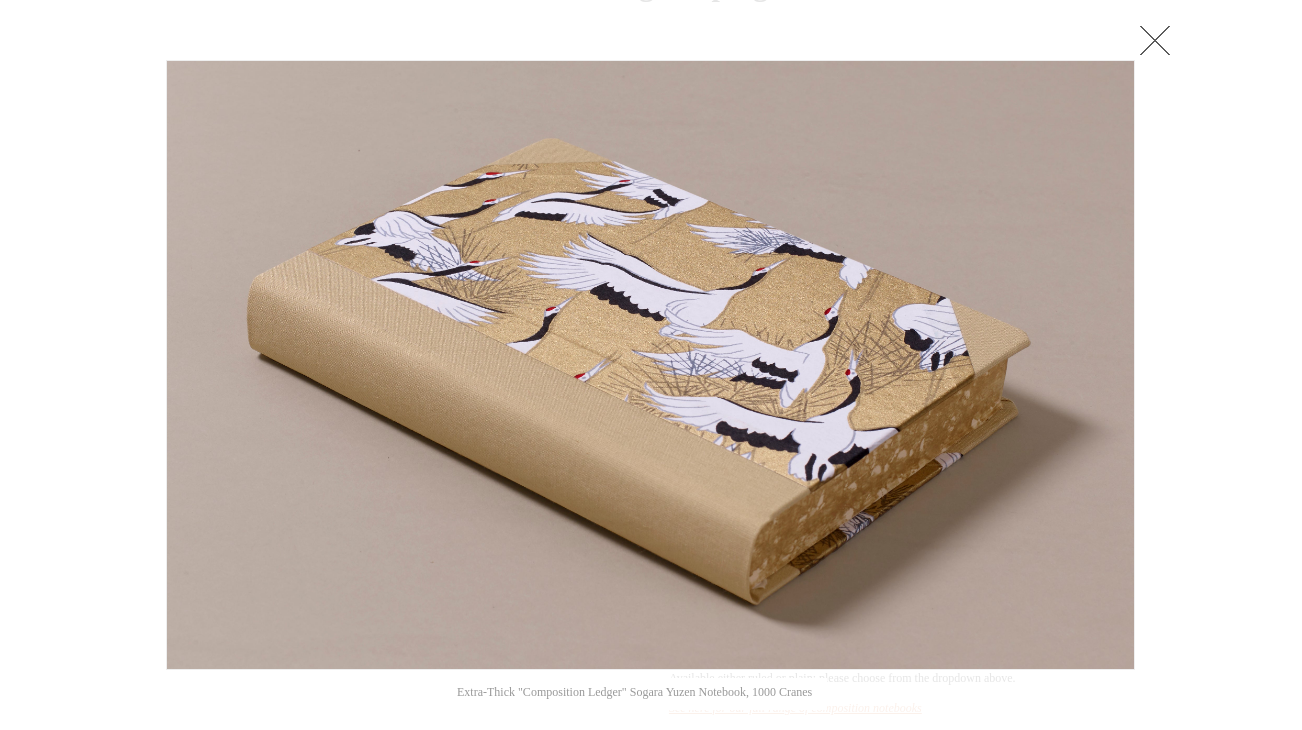 click at bounding box center (1155, 40) 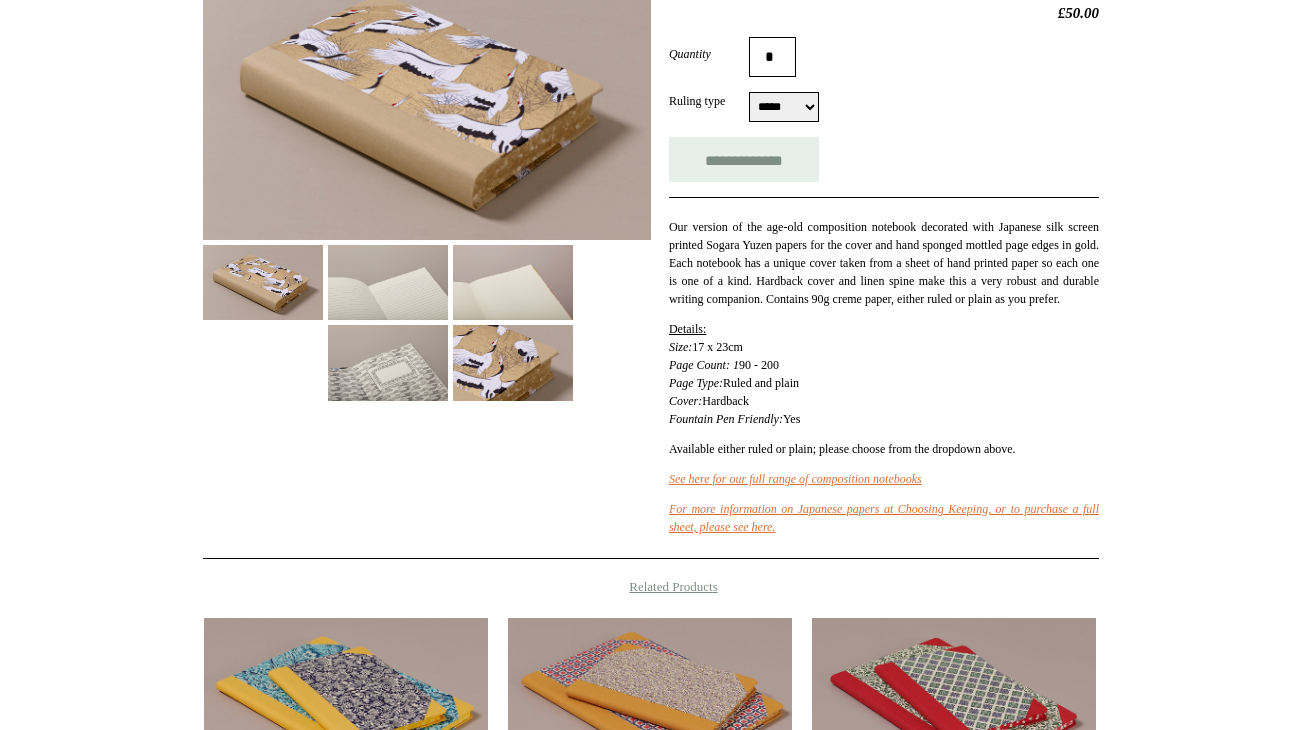 scroll, scrollTop: 350, scrollLeft: 0, axis: vertical 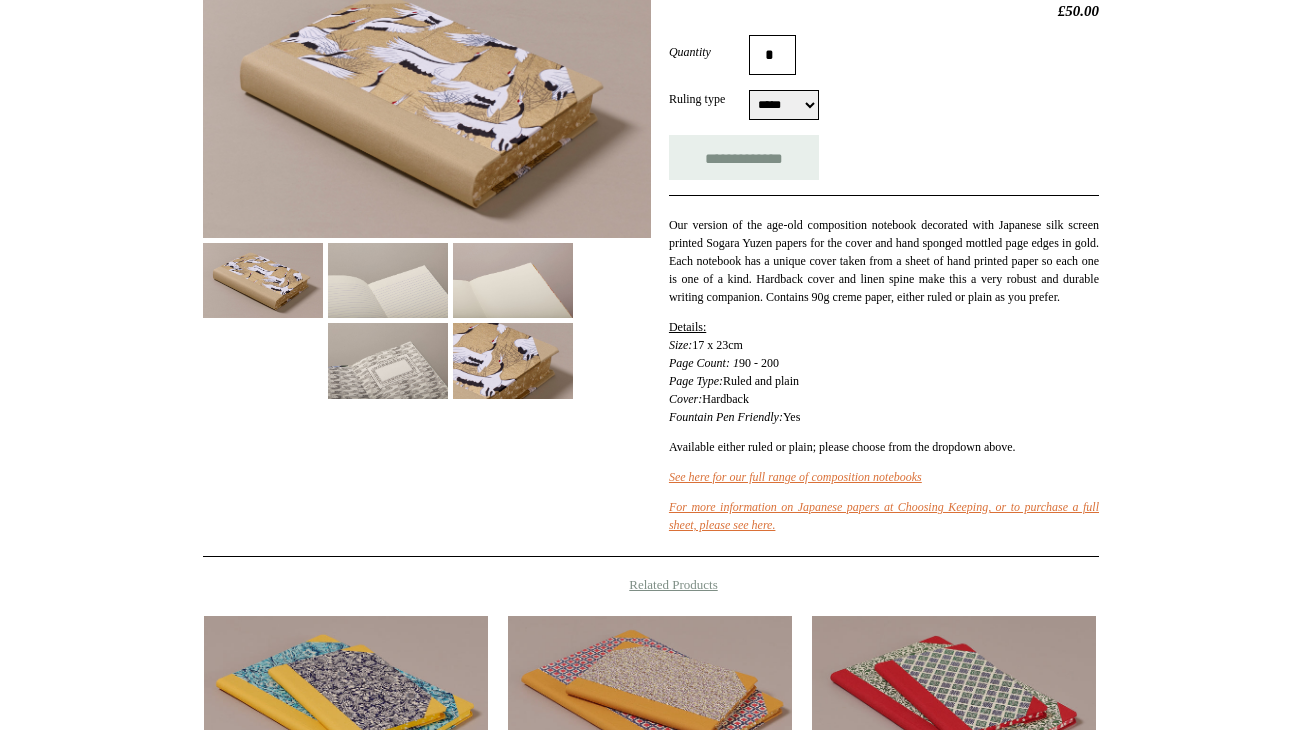 click on "Our version of the age-old composition notebook decorated with Japanese silk screen printed Sogara Yuzen papers for the cover and hand sponged mottled page edges in gold. Each notebook has a unique cover taken from a sheet of hand printed paper so each one is one of a kind. Hardback cover and linen spine make this a very robust and durable writing companion. Contains 90g creme paper, either ruled or plain as you prefer.
Details: Size:  17 x 23cm Page Count: 1 90 - 200 Page Type:  Ruled and plain Cover:  Hardback Fountain Pen Friendly:  Yes
Available either ruled or plain; please choose from the dropdown above.
See here for our full range of composition notebooks
For more information on Japanese papers at Choosing Keeping, or to purchase a full sheet, please see here." at bounding box center (884, 364) 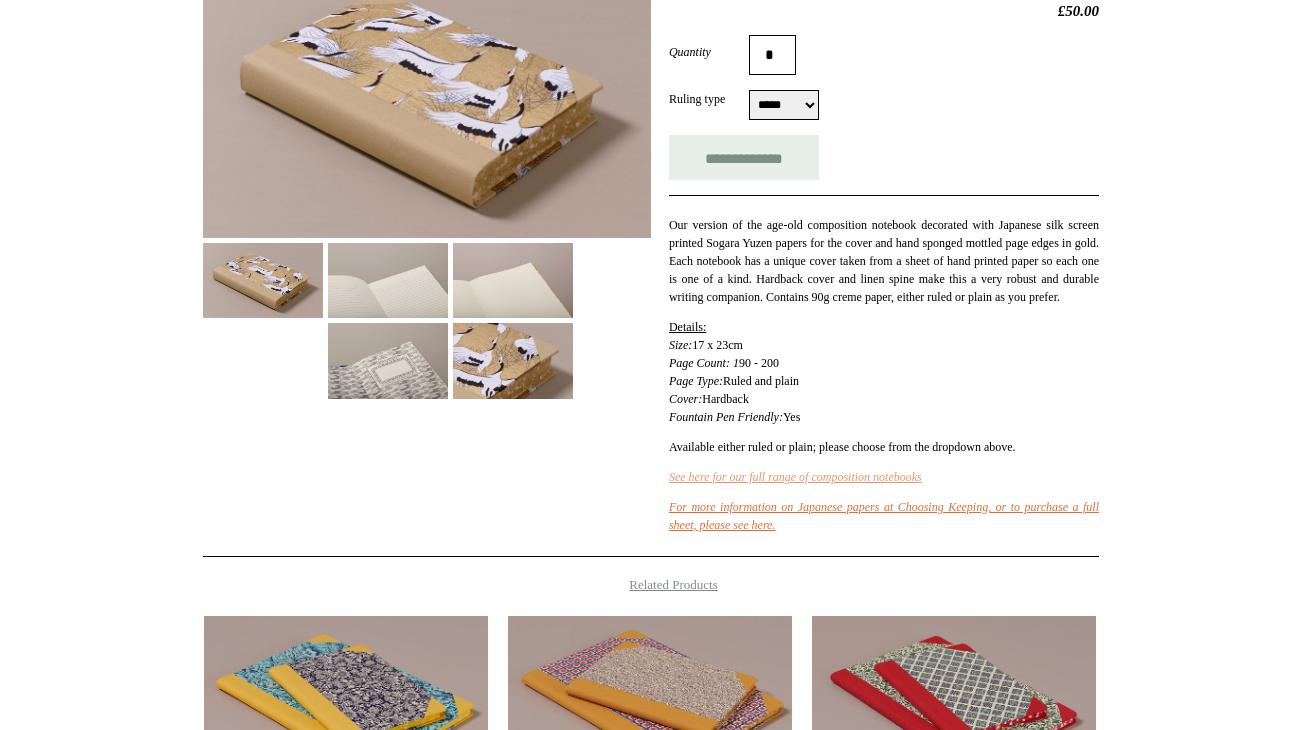 click on "See here for our full range of composition notebooks" at bounding box center (795, 477) 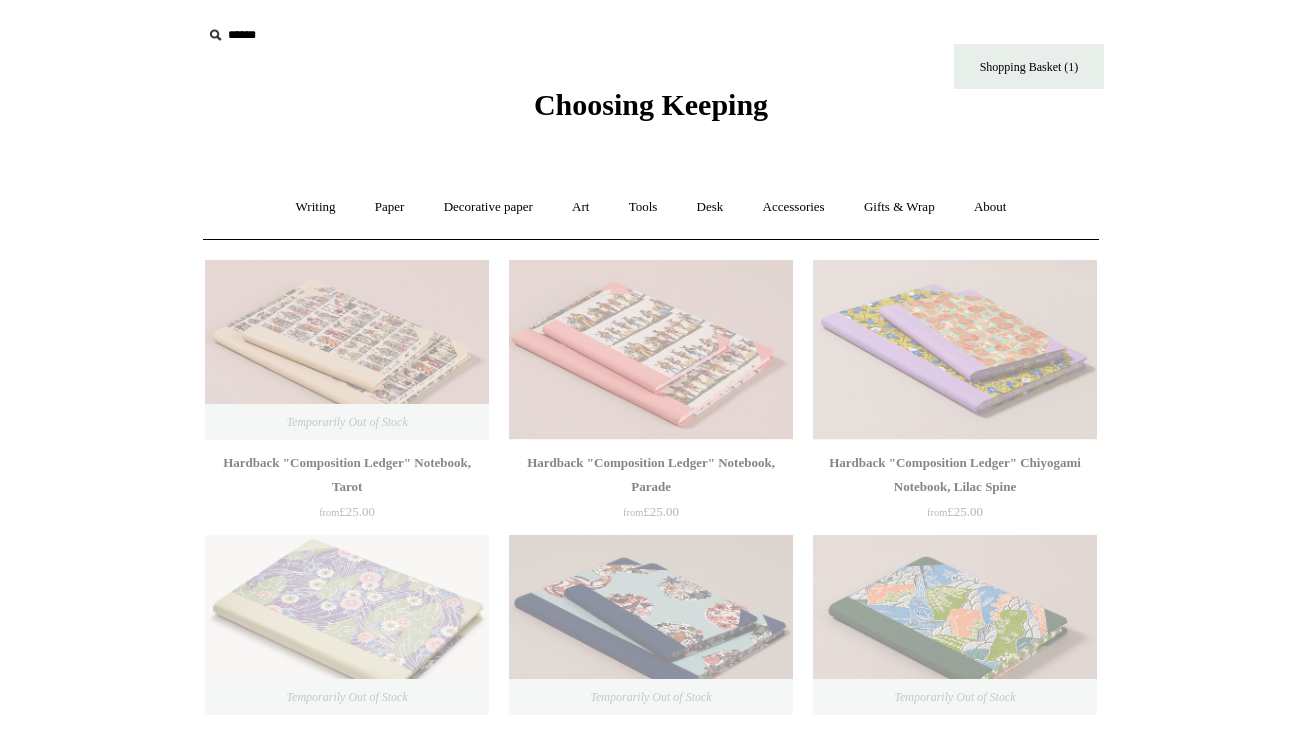 scroll, scrollTop: 0, scrollLeft: 0, axis: both 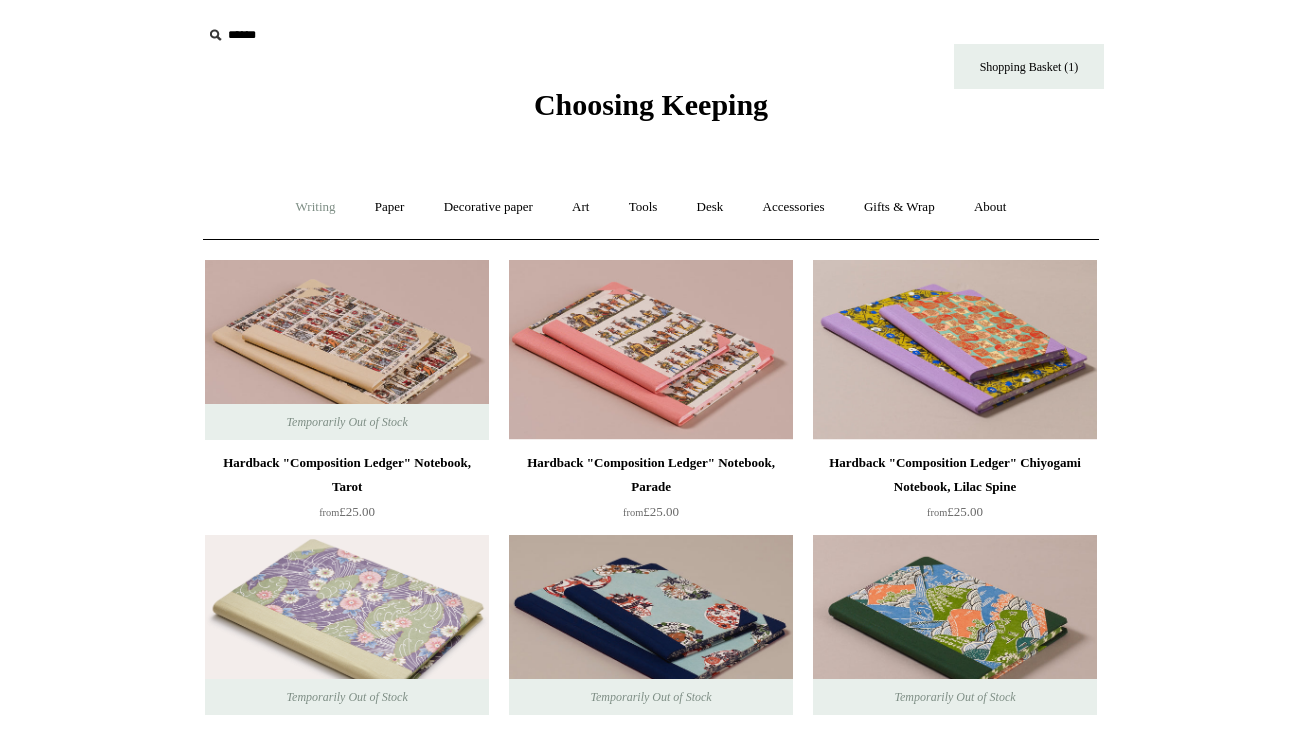 click on "Writing +" at bounding box center [316, 207] 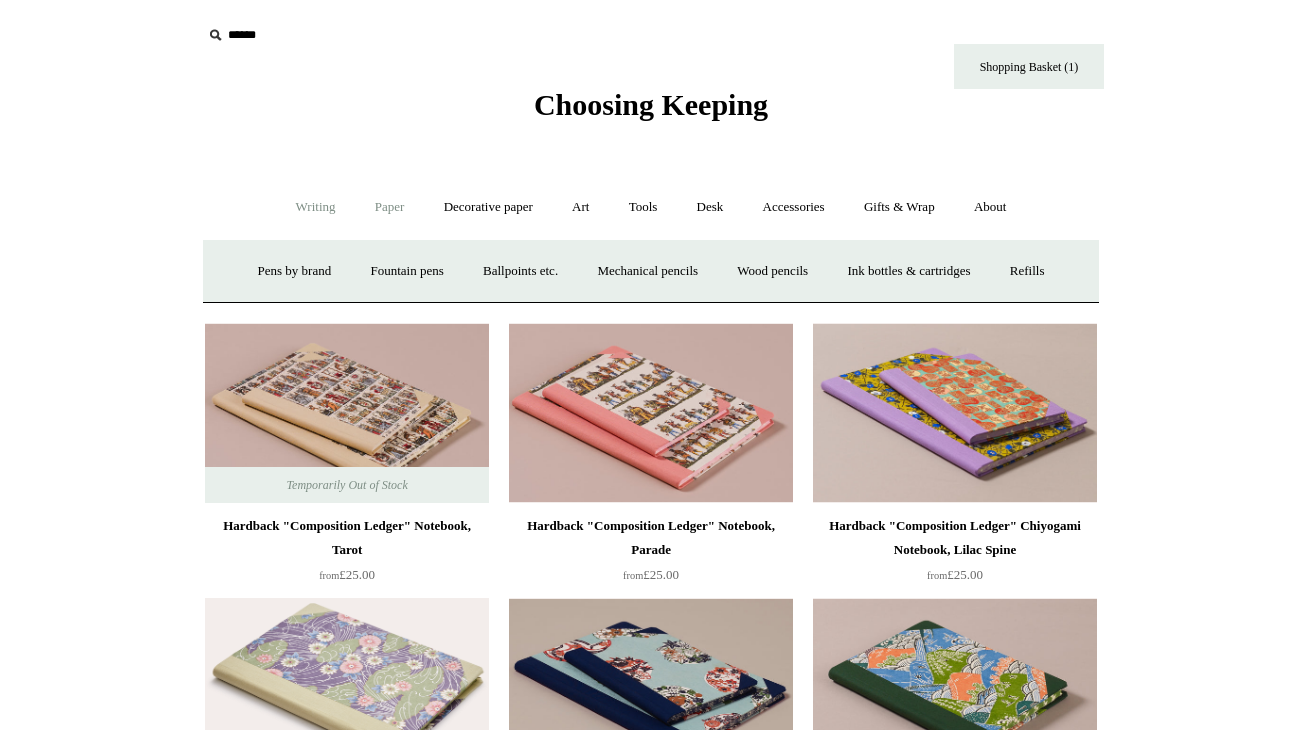 click on "Paper +" at bounding box center (390, 207) 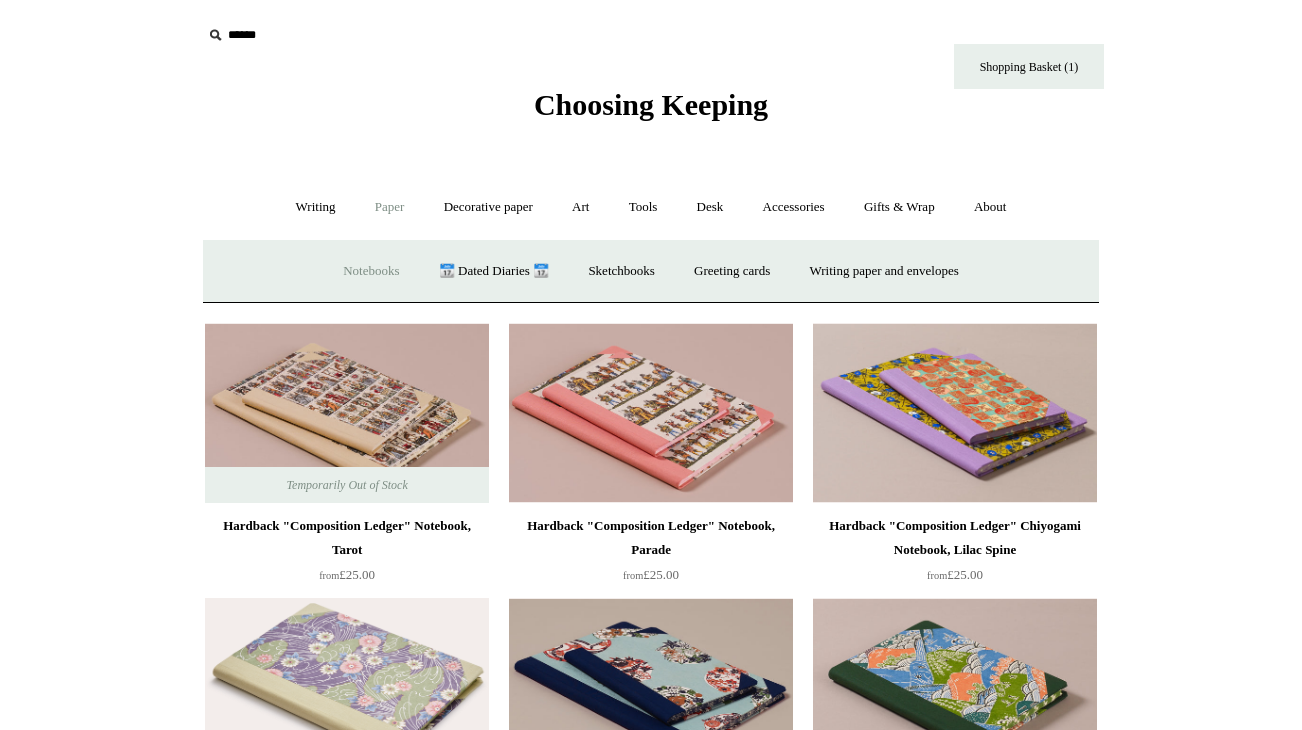 click on "Notebooks +" at bounding box center [371, 271] 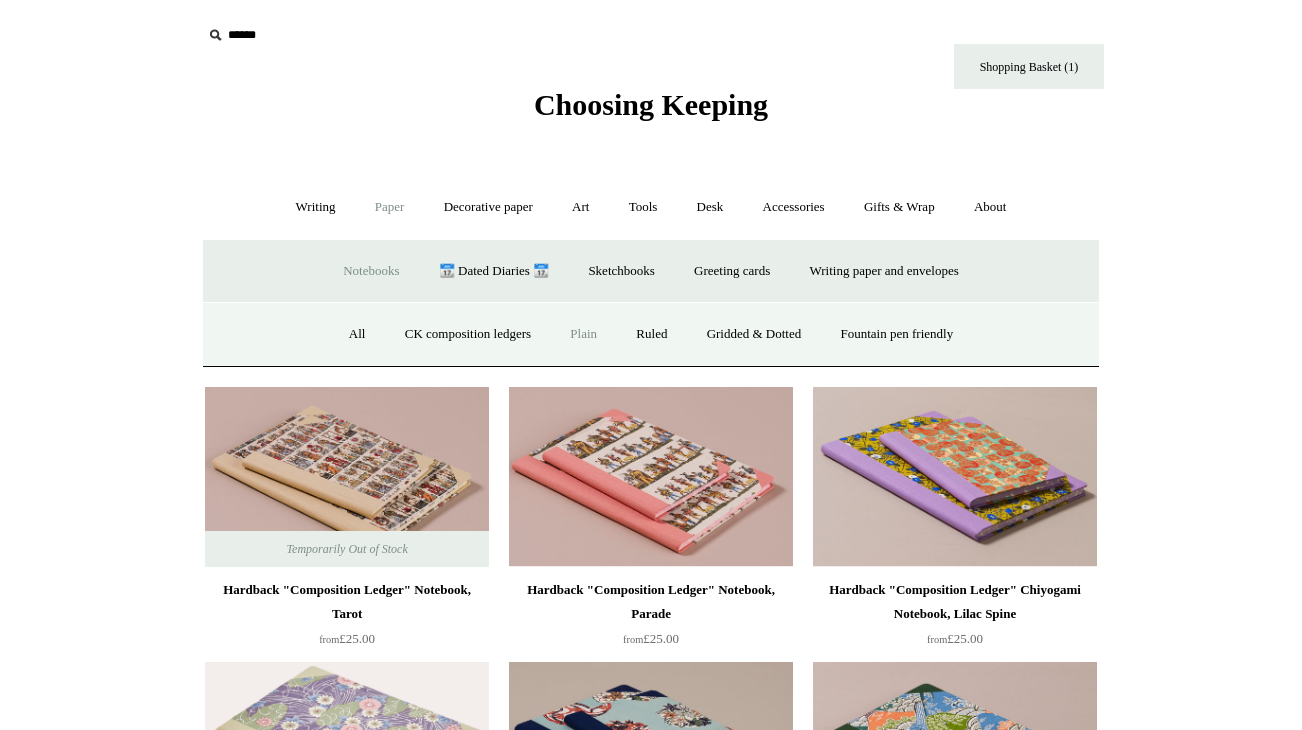 click on "Plain" at bounding box center [583, 334] 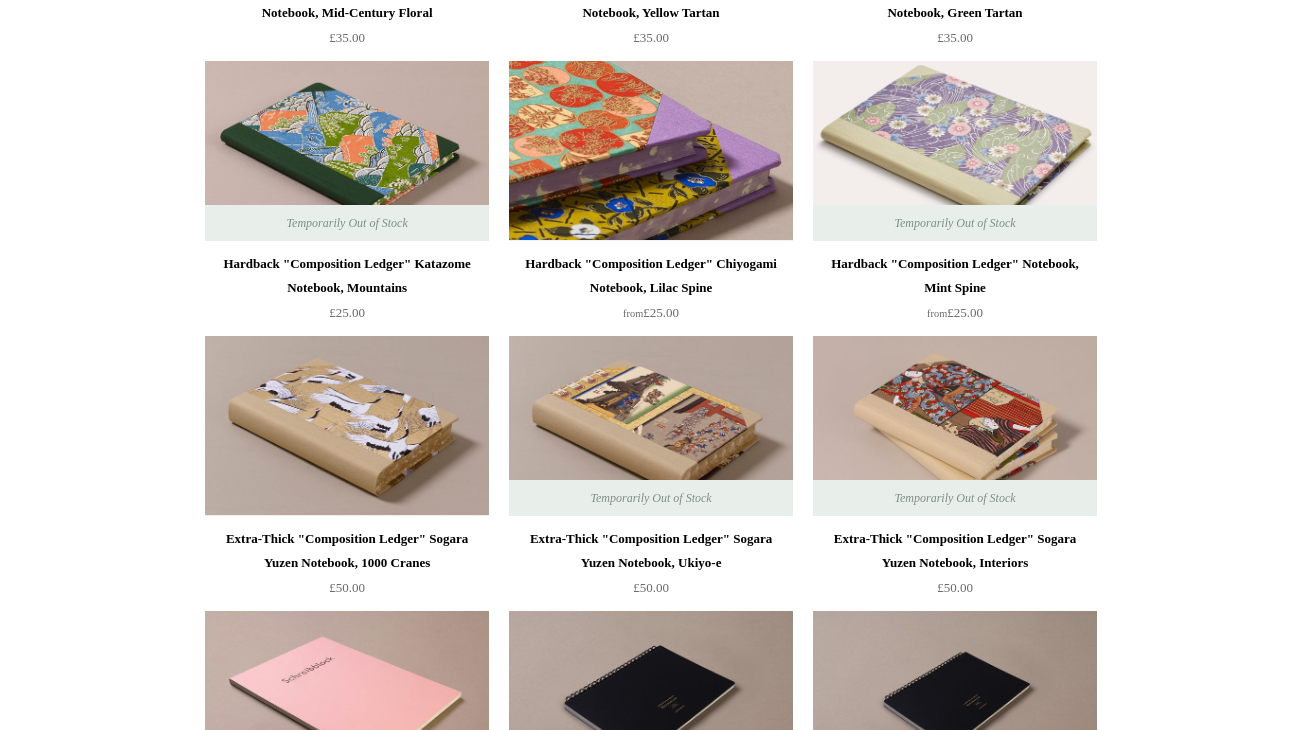 scroll, scrollTop: 3225, scrollLeft: 0, axis: vertical 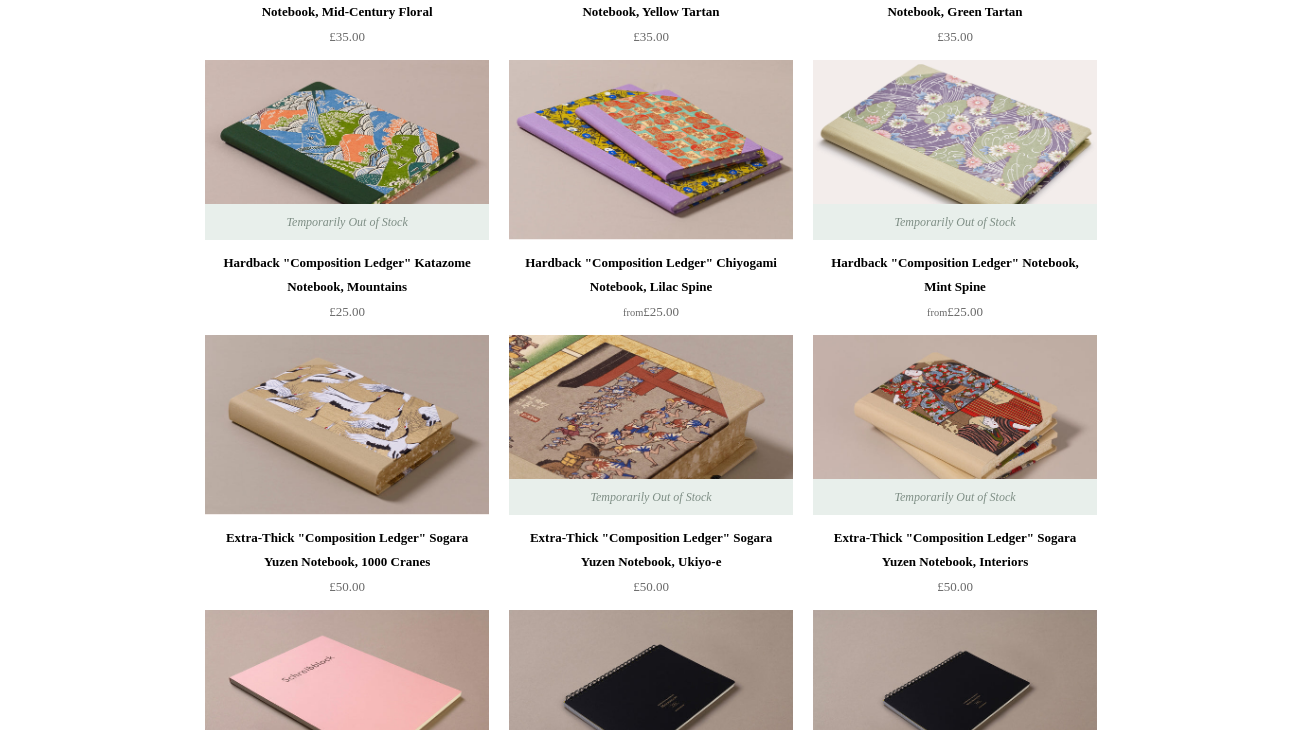 click at bounding box center [651, 425] 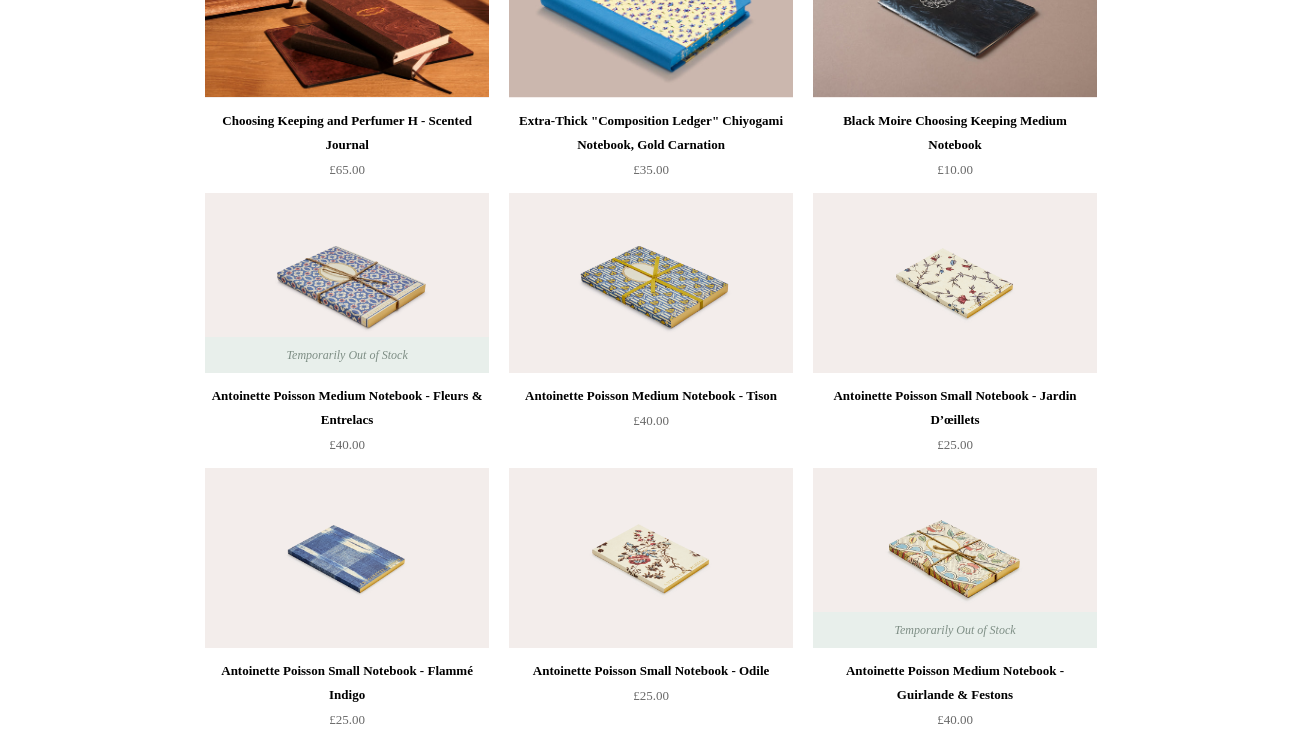 scroll, scrollTop: 5515, scrollLeft: 0, axis: vertical 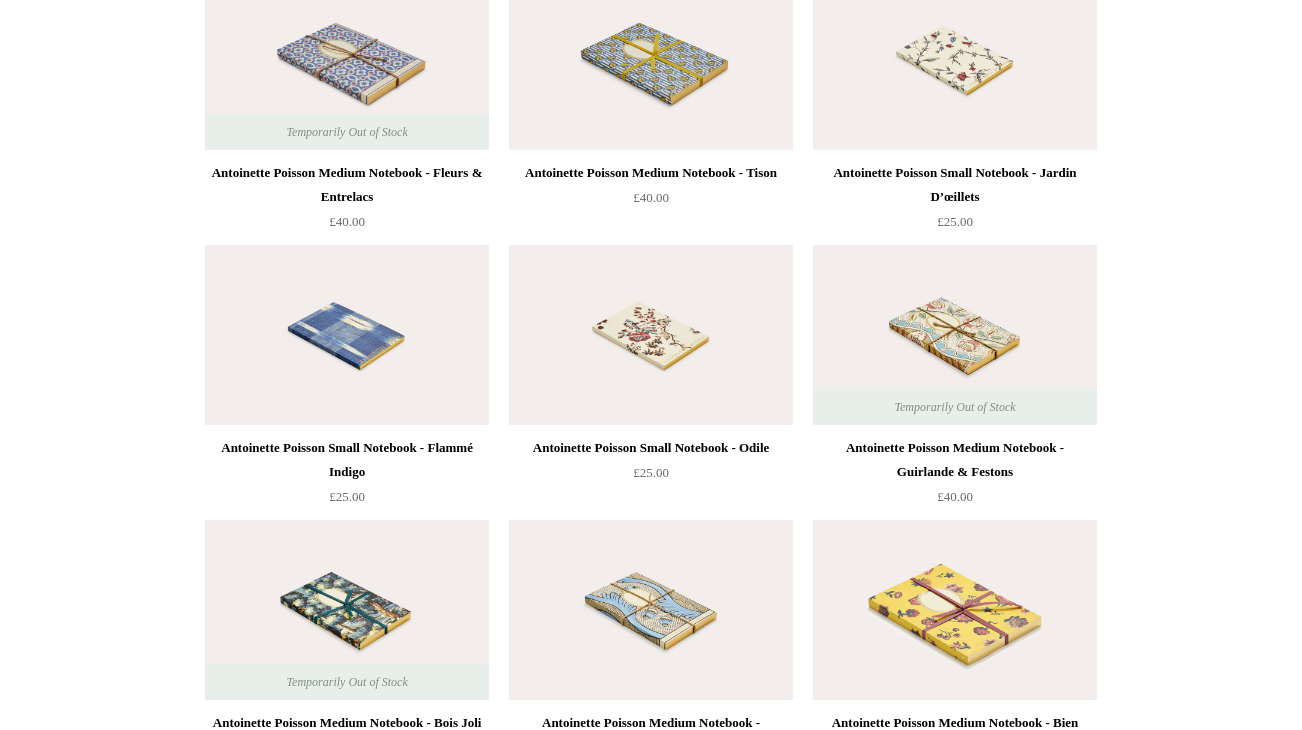 click at bounding box center (651, 335) 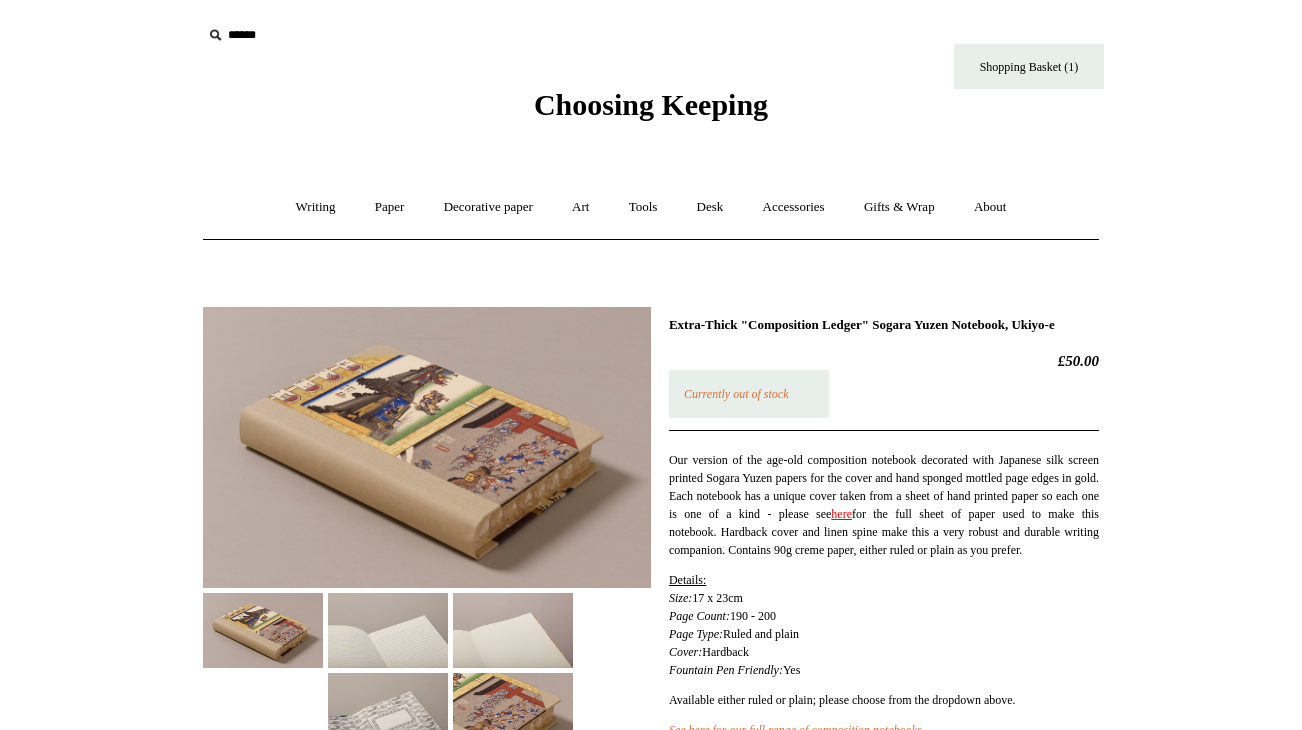 scroll, scrollTop: 0, scrollLeft: 0, axis: both 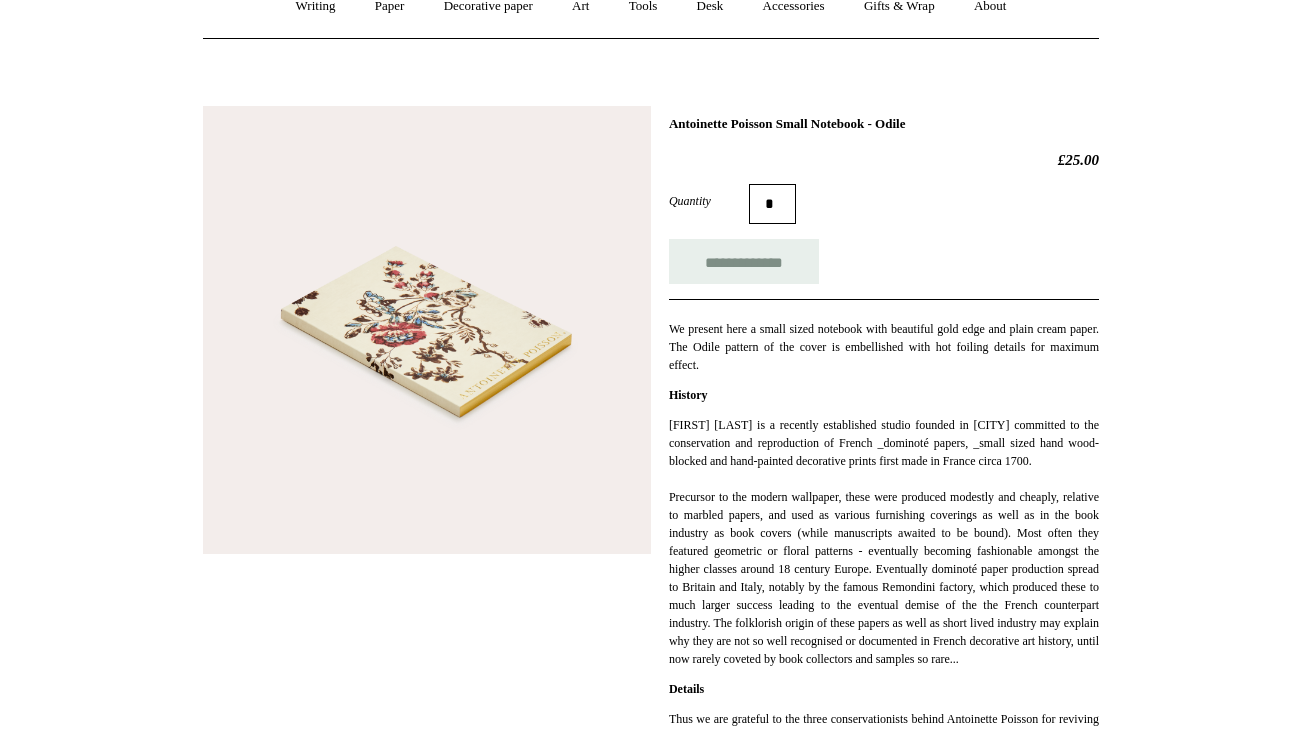 click at bounding box center (427, 330) 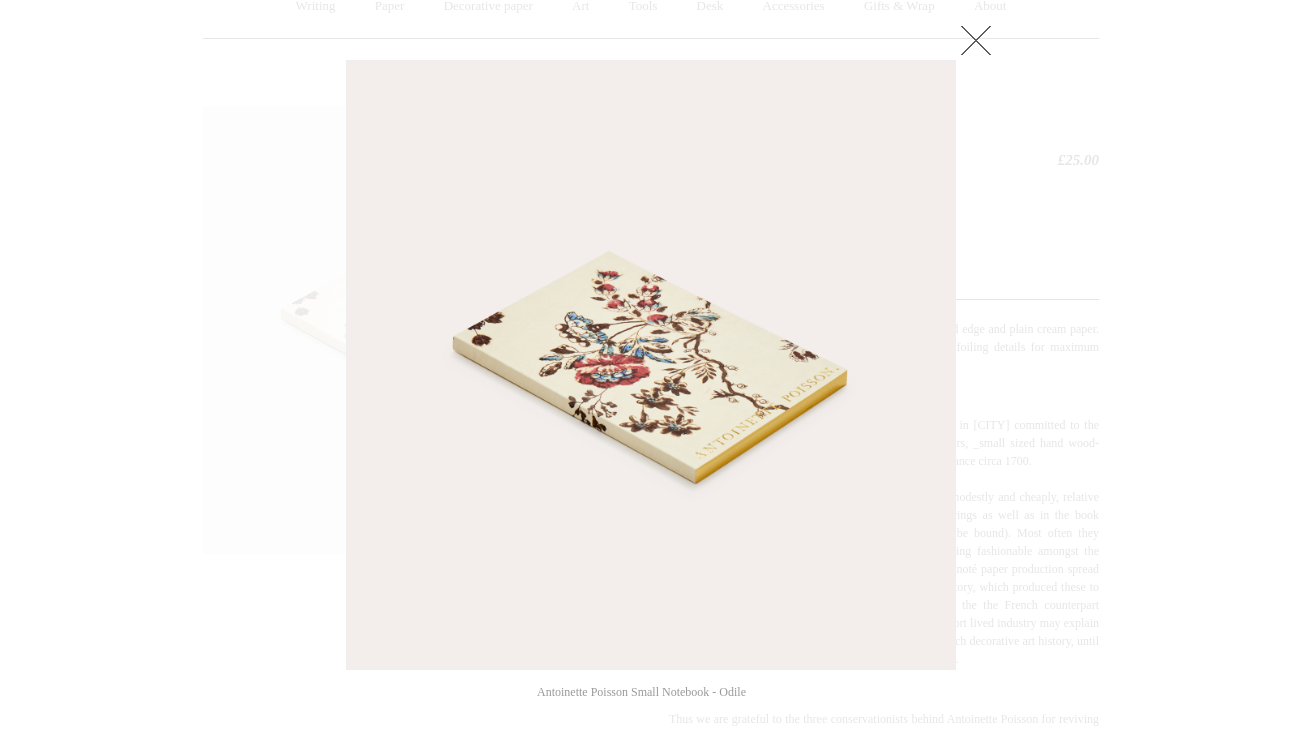 click at bounding box center (651, 365) 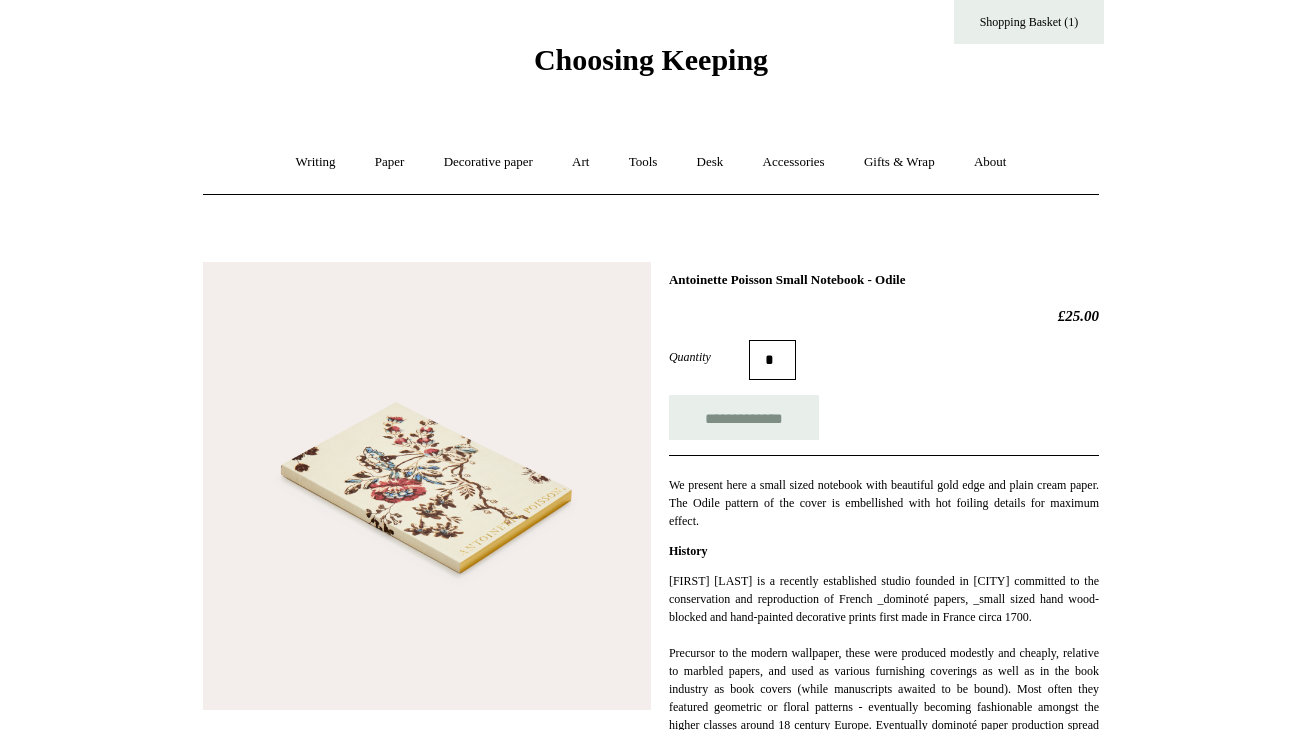 scroll, scrollTop: 0, scrollLeft: 0, axis: both 